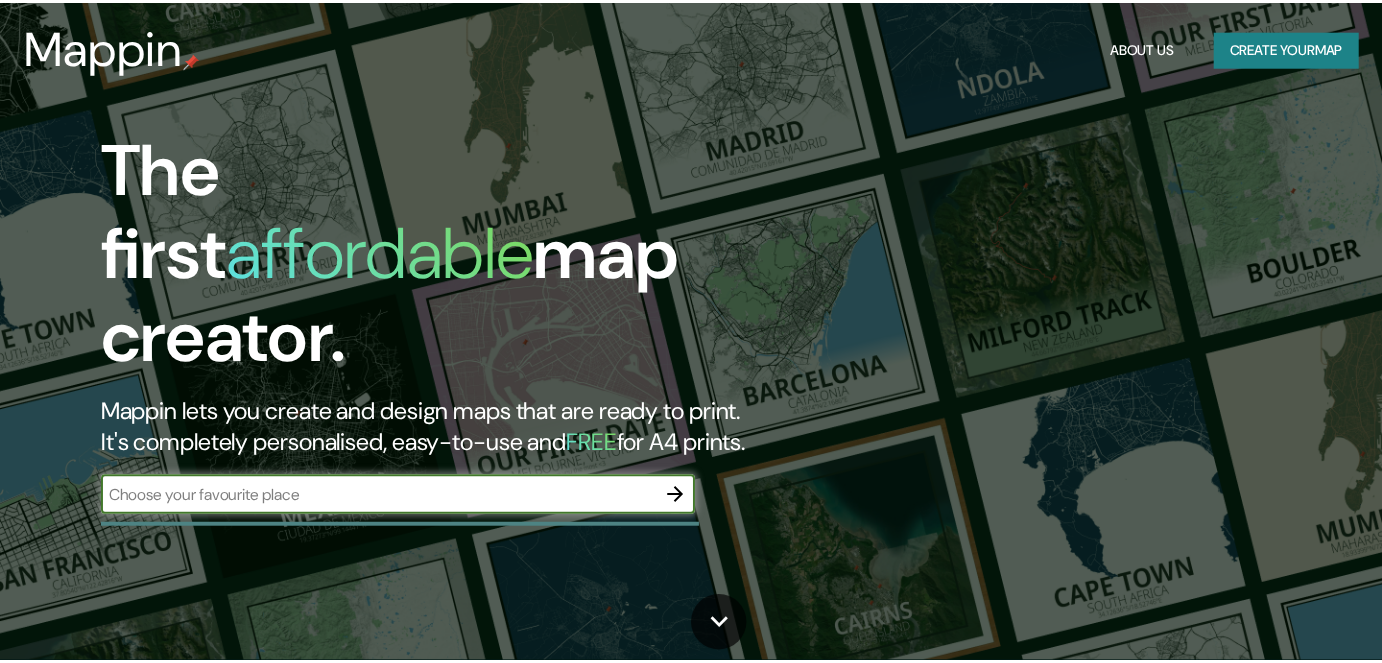 scroll, scrollTop: 0, scrollLeft: 0, axis: both 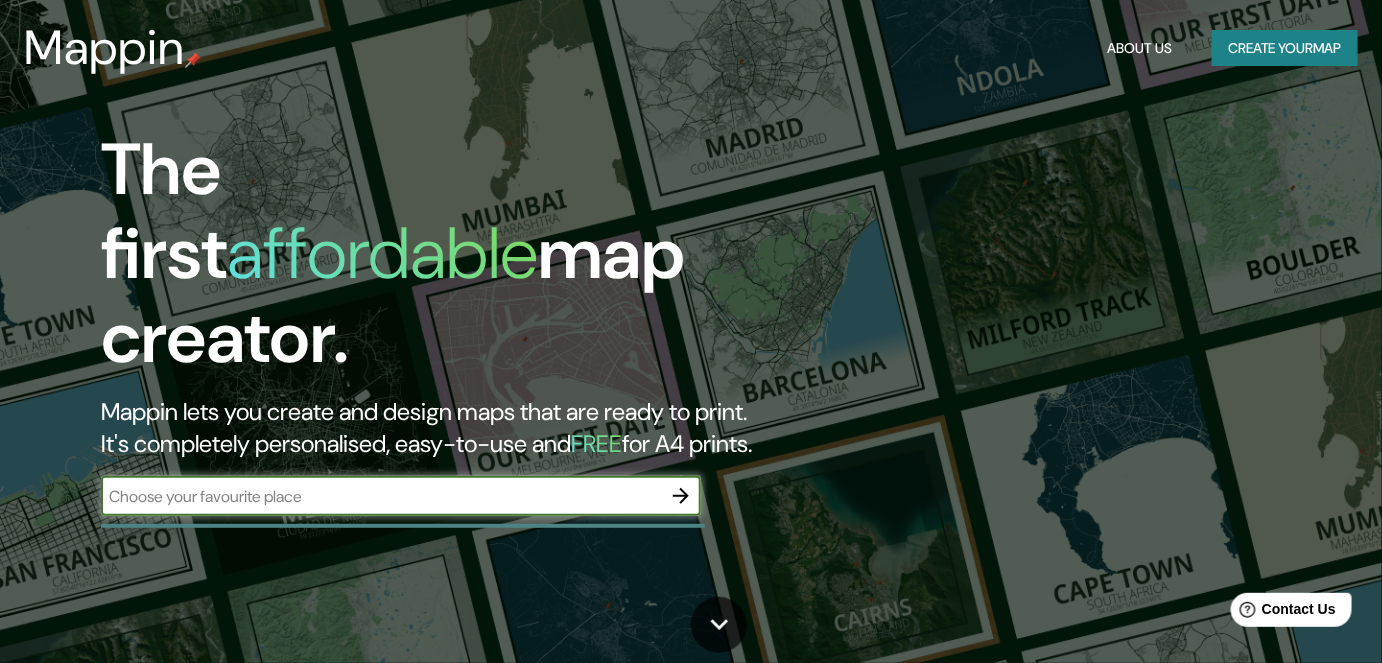 click at bounding box center (381, 496) 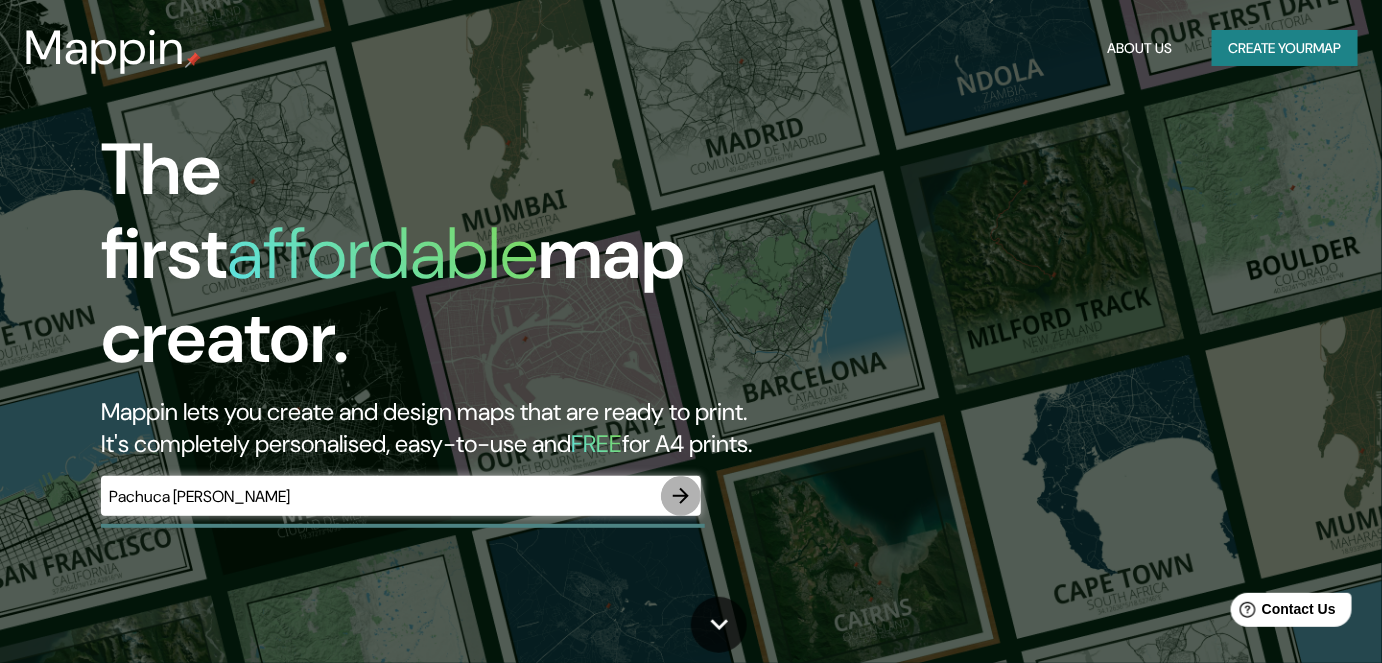 click 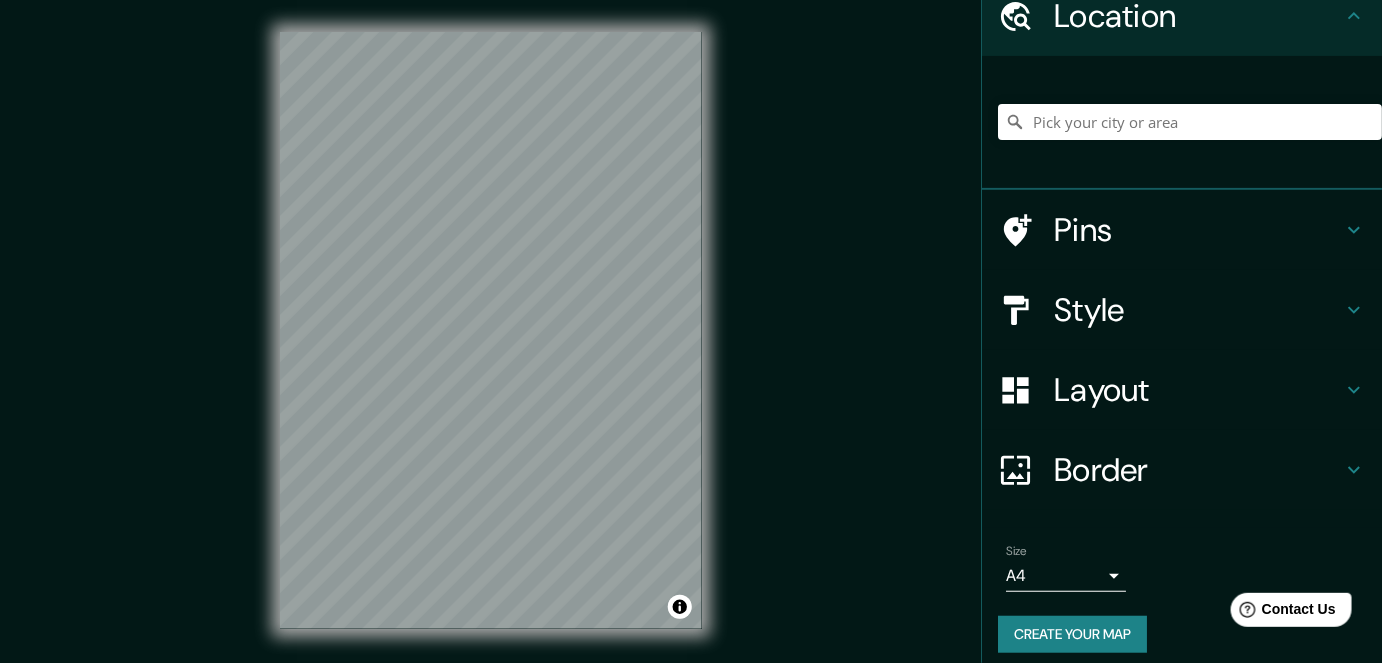 scroll, scrollTop: 100, scrollLeft: 0, axis: vertical 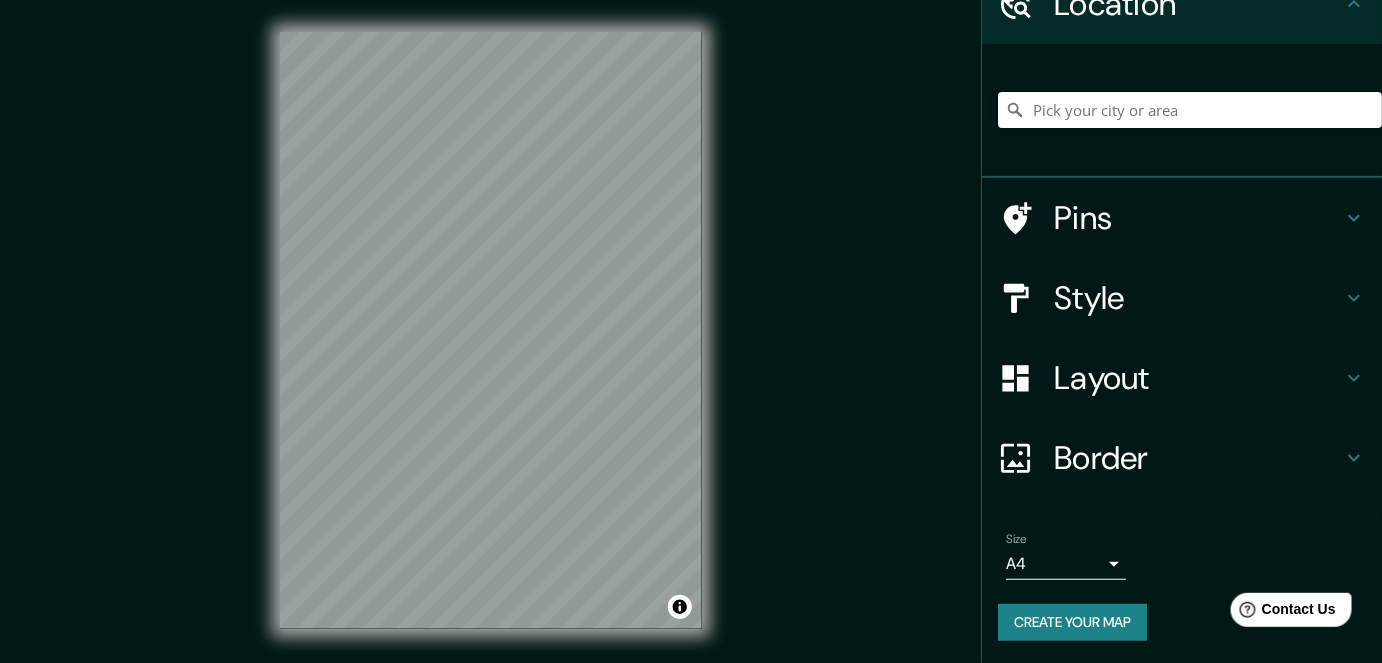 click on "Mappin Location Pins Style Layout Border Choose a border.  Hint : you can make layers of the frame opaque to create some cool effects. None Simple Transparent Fancy Size A4 single Create your map © Mapbox   © OpenStreetMap   Improve this map Any problems, suggestions, or concerns please email    [EMAIL_ADDRESS][DOMAIN_NAME] . . ." at bounding box center (691, 331) 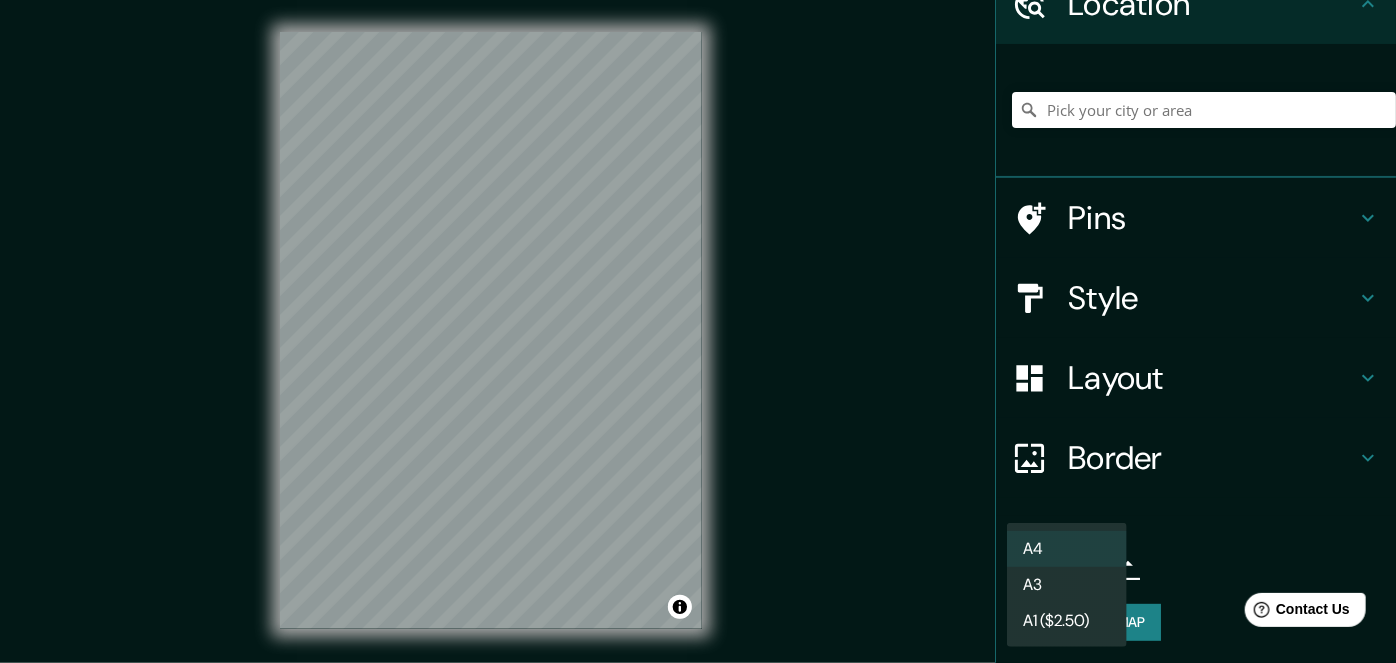 click at bounding box center [698, 331] 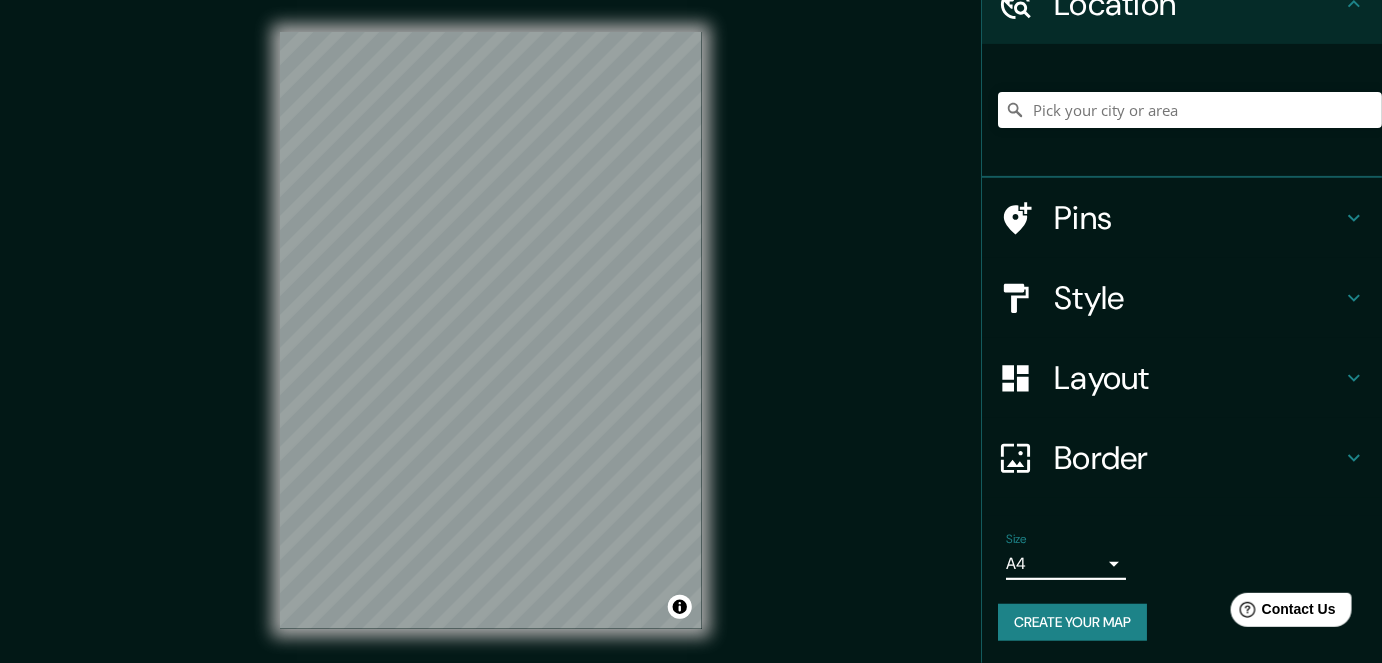 click on "Create your map" at bounding box center [1072, 622] 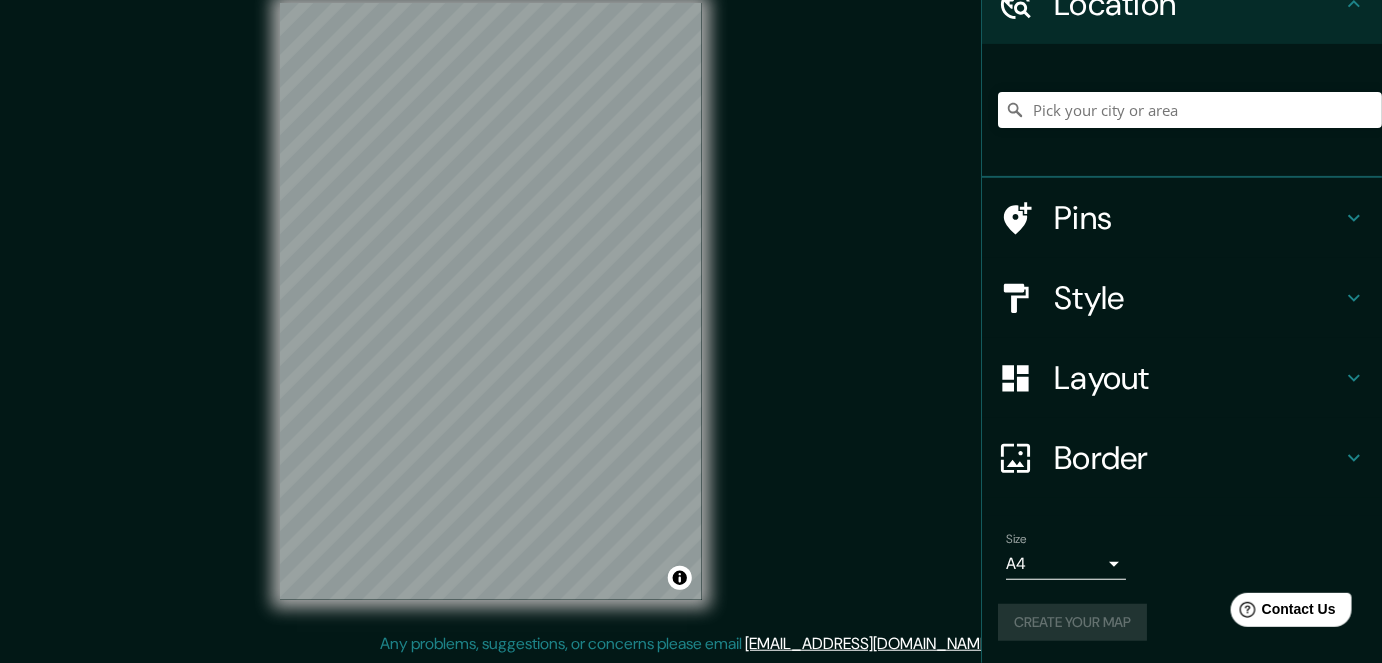 scroll, scrollTop: 29, scrollLeft: 0, axis: vertical 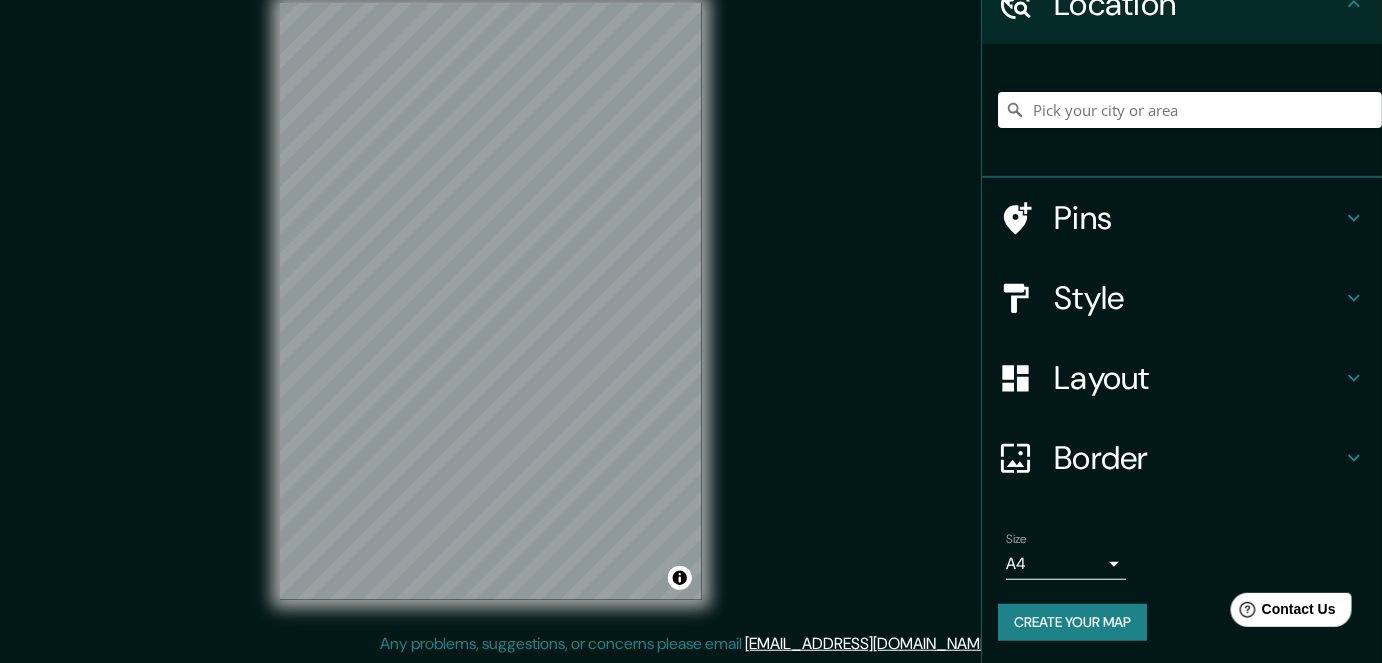 click on "Create your map" at bounding box center [1072, 622] 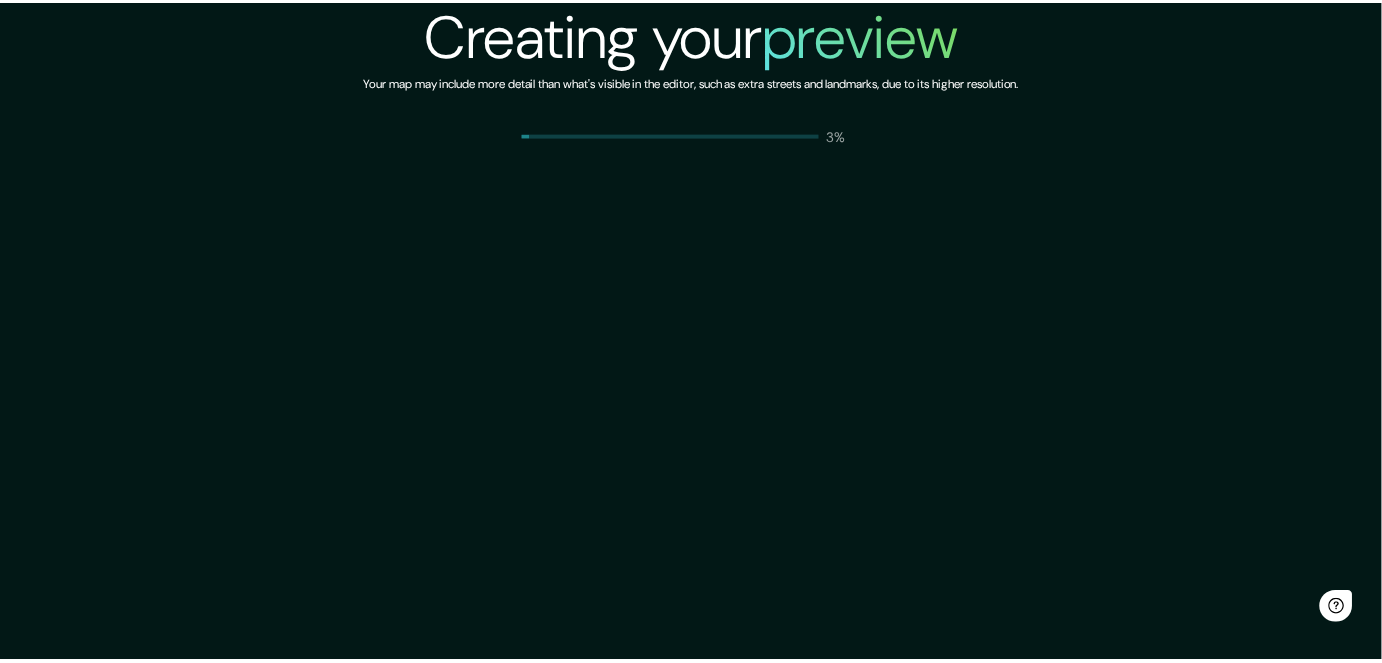 scroll, scrollTop: 0, scrollLeft: 0, axis: both 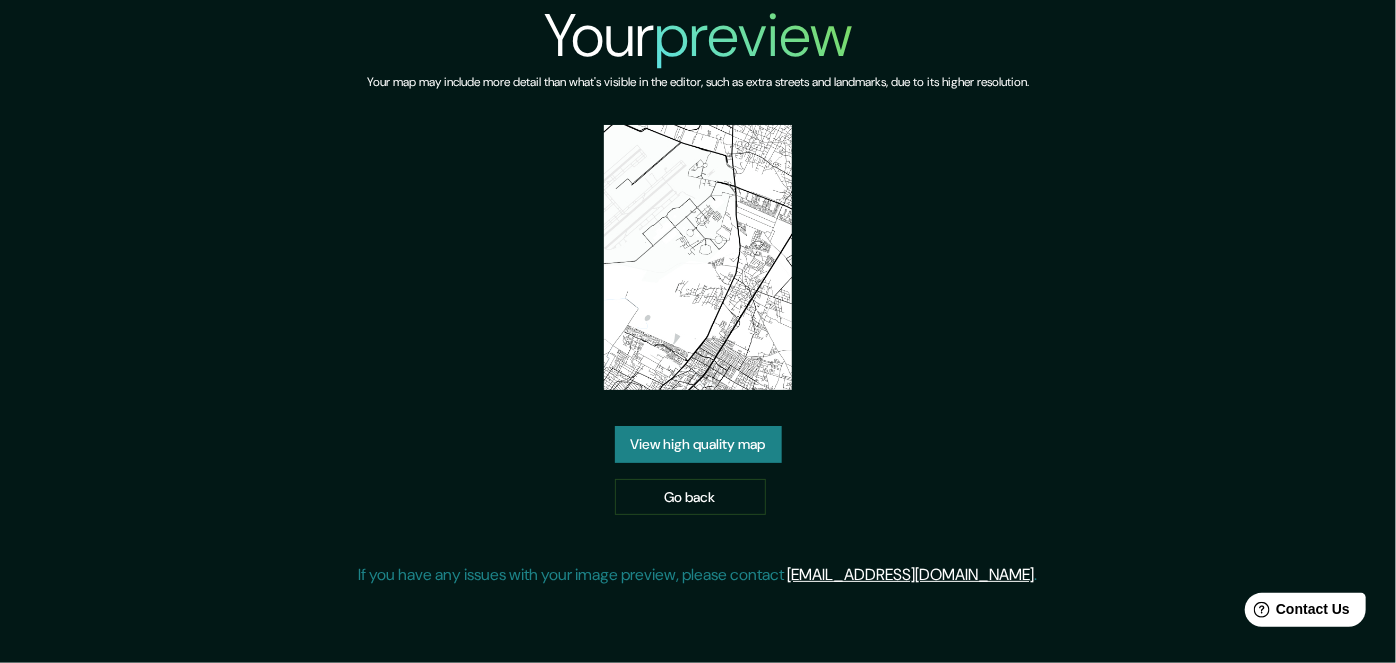 click on "View high quality map" at bounding box center (698, 444) 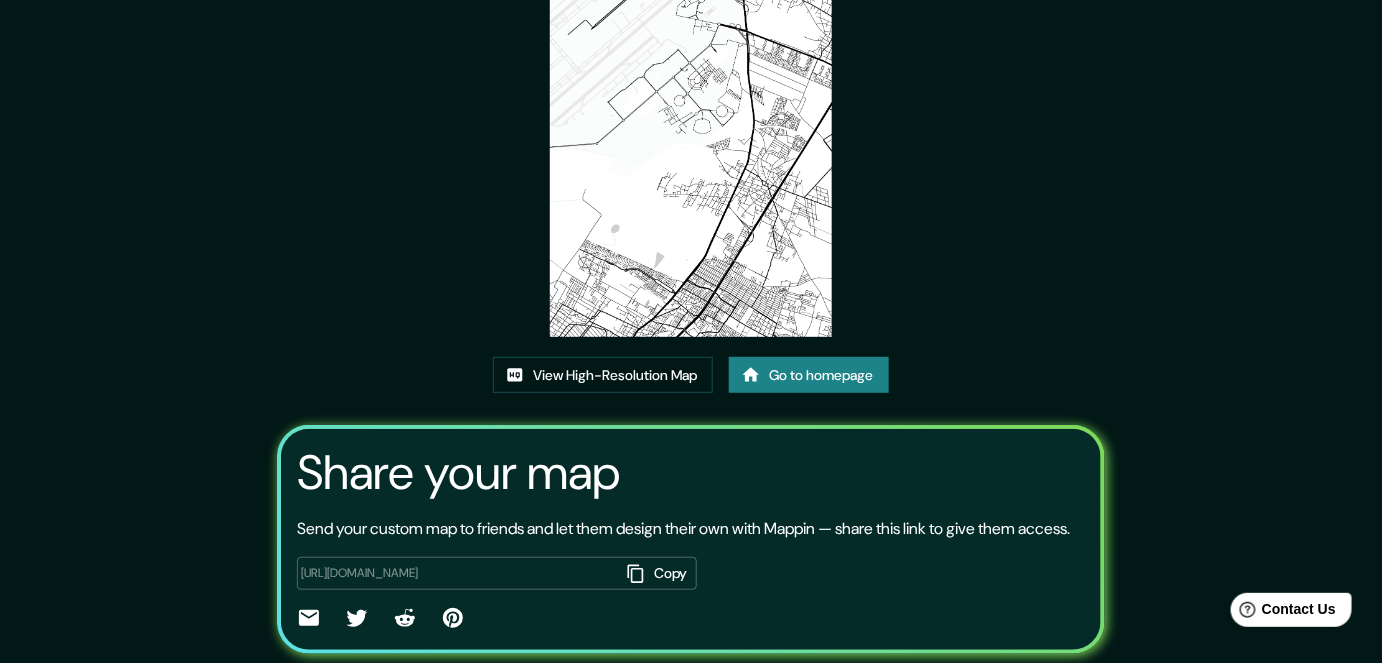 scroll, scrollTop: 0, scrollLeft: 0, axis: both 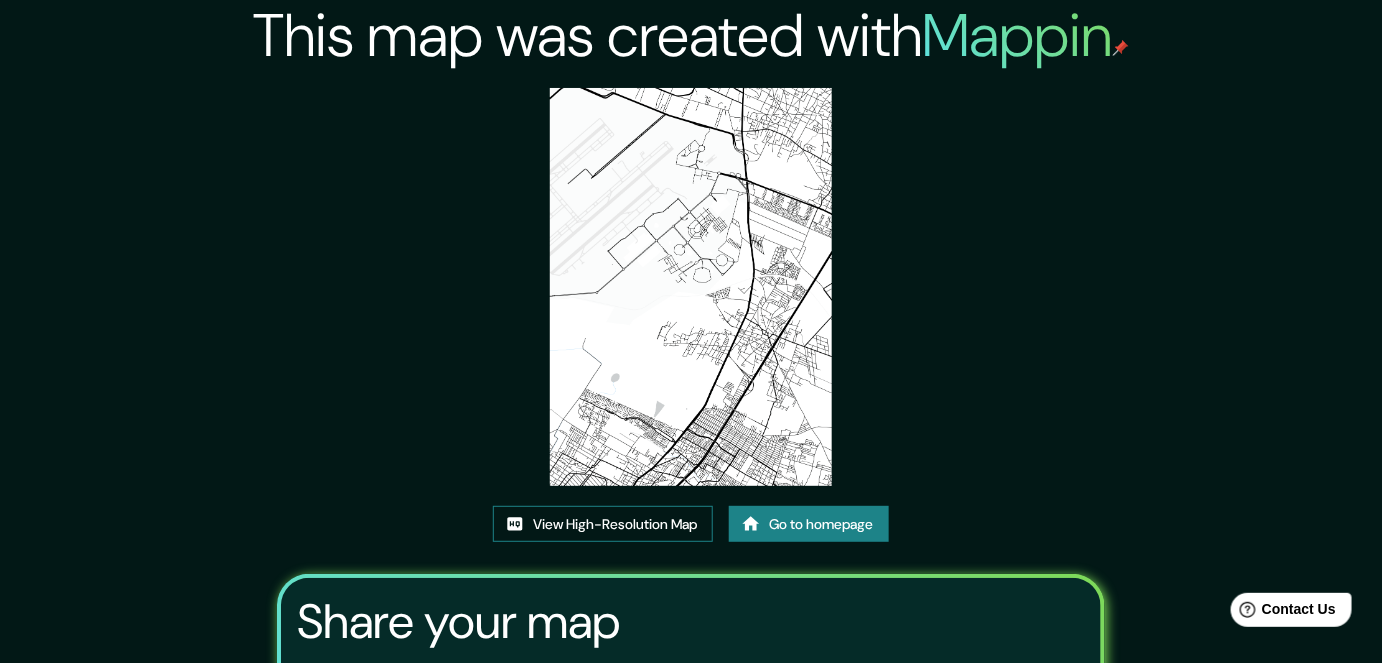 click on "View High-Resolution Map" at bounding box center (603, 524) 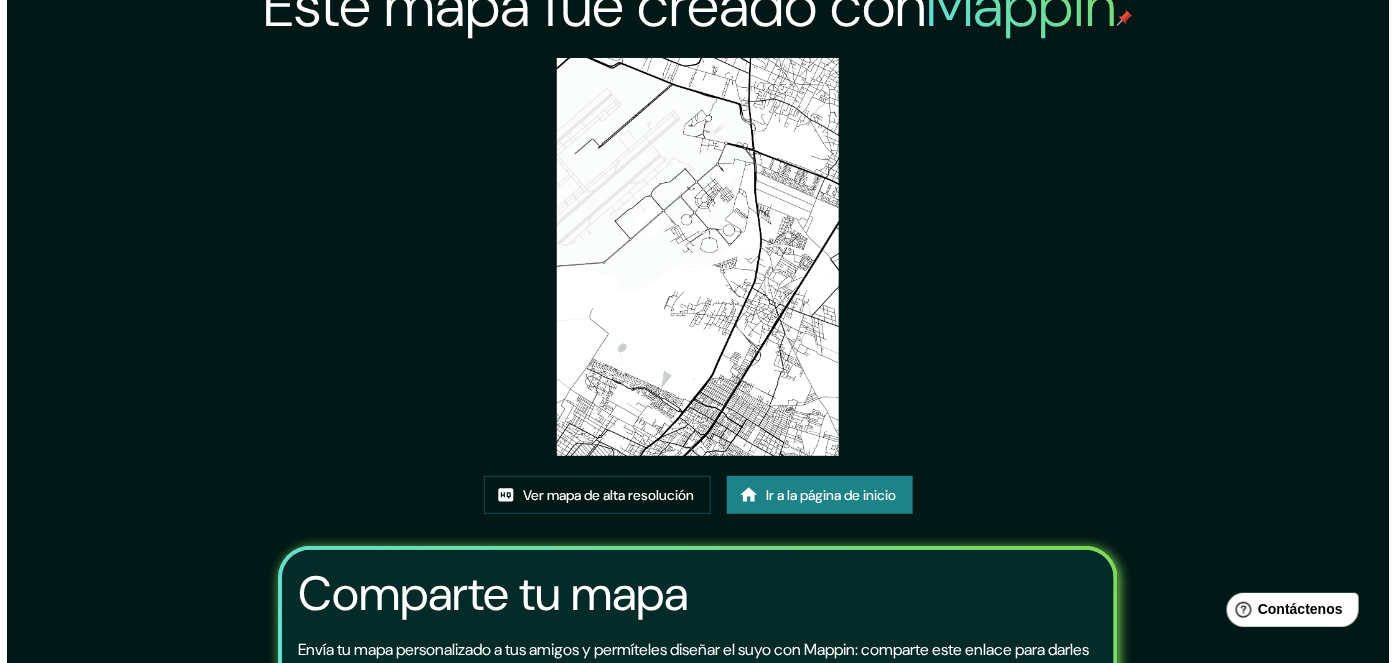 scroll, scrollTop: 0, scrollLeft: 0, axis: both 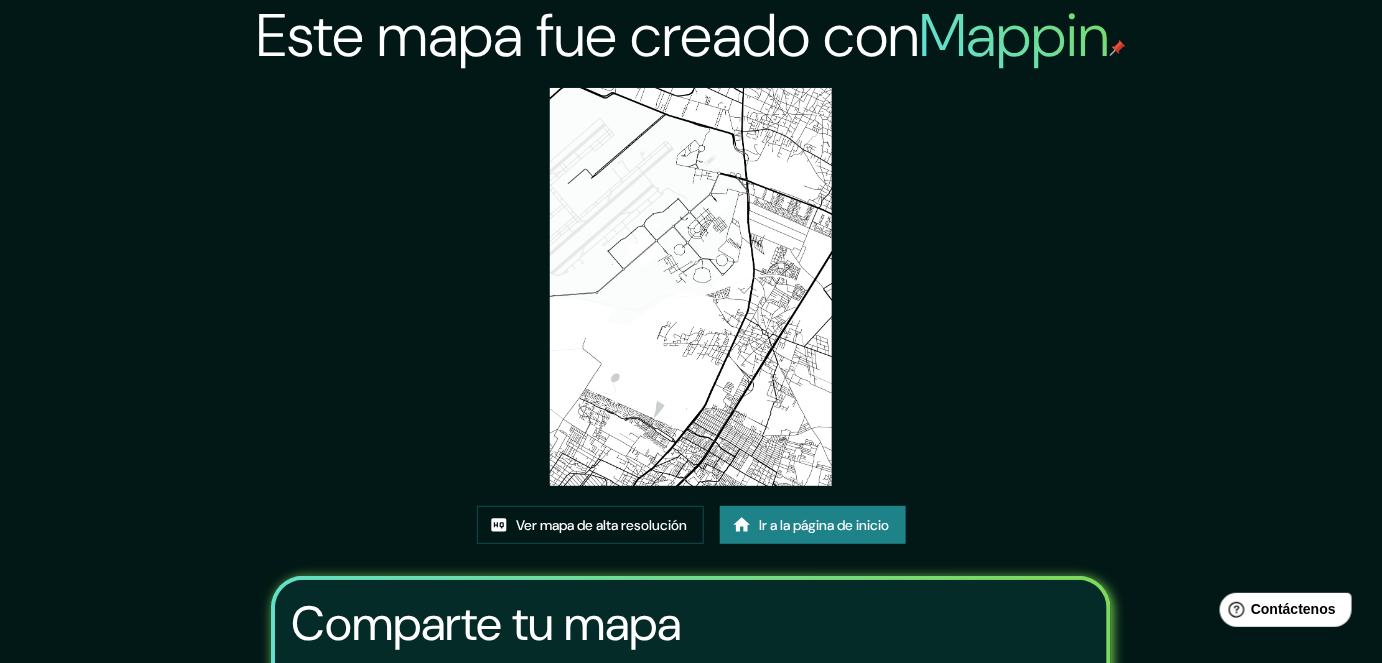 click on "Ir a la página de inicio" at bounding box center (825, 525) 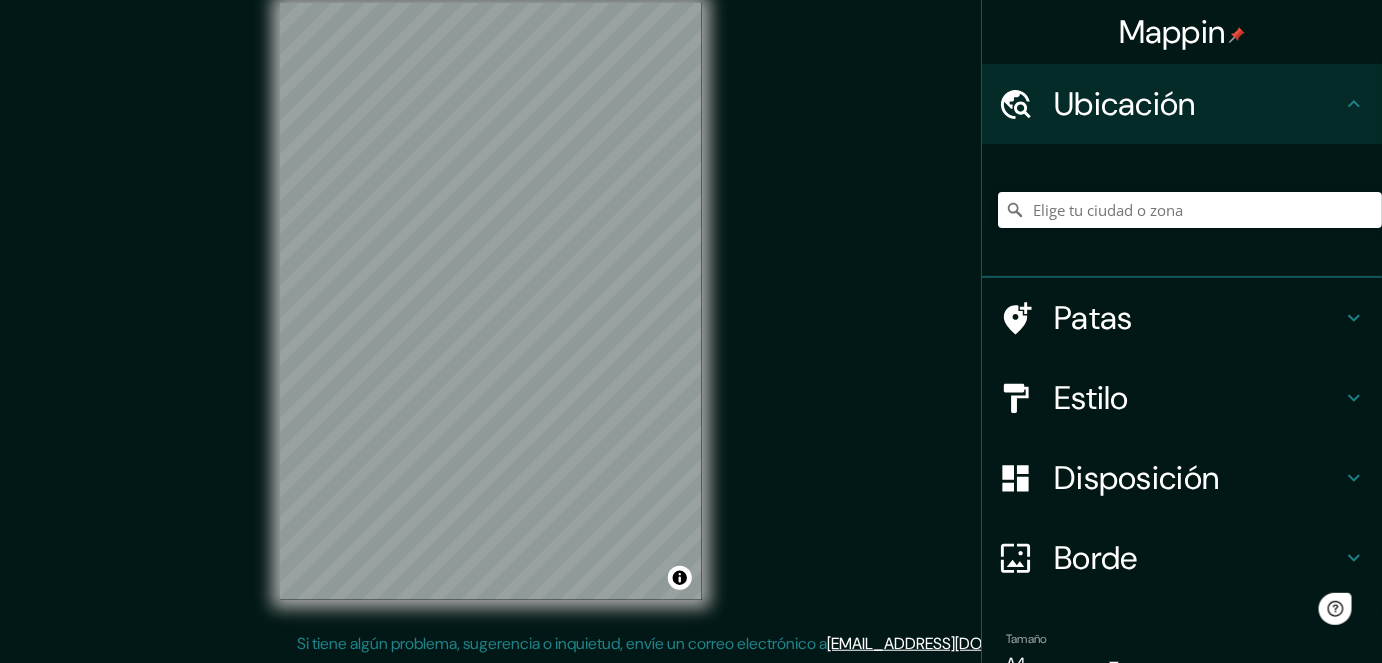 scroll, scrollTop: 0, scrollLeft: 0, axis: both 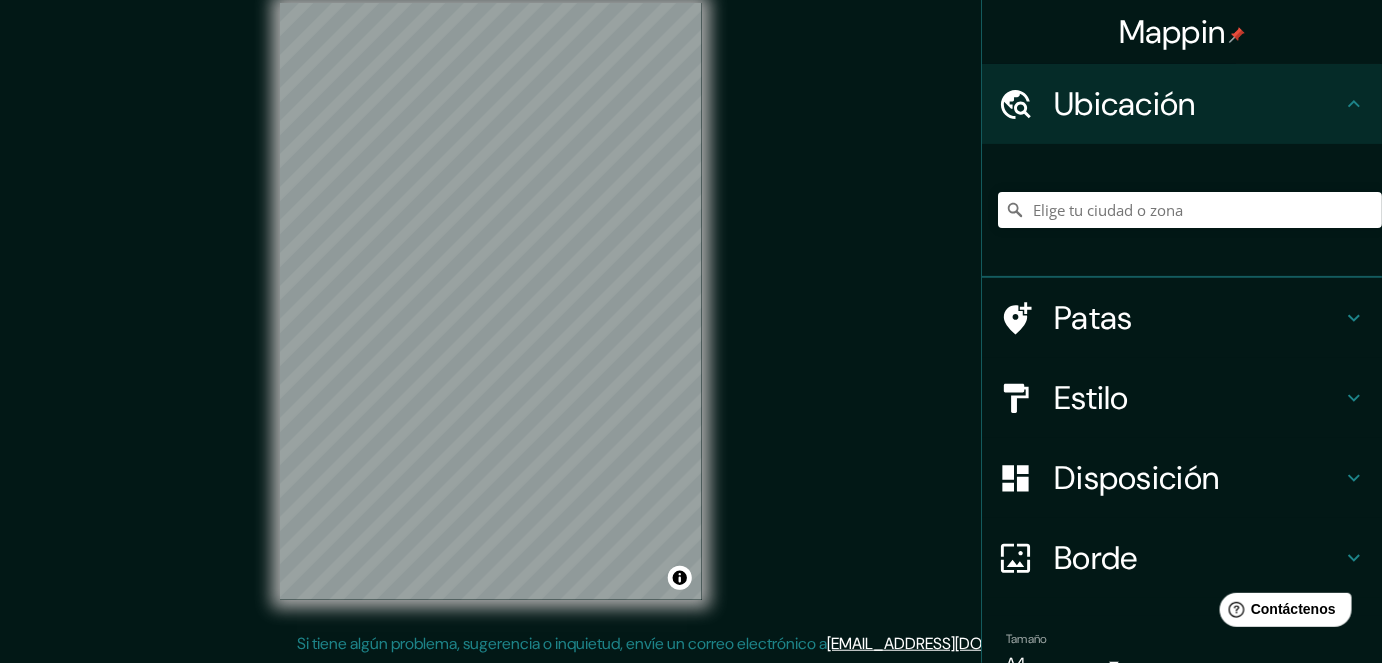 click on "© Mapbox   © OpenStreetMap   Improve this map" at bounding box center [491, 301] 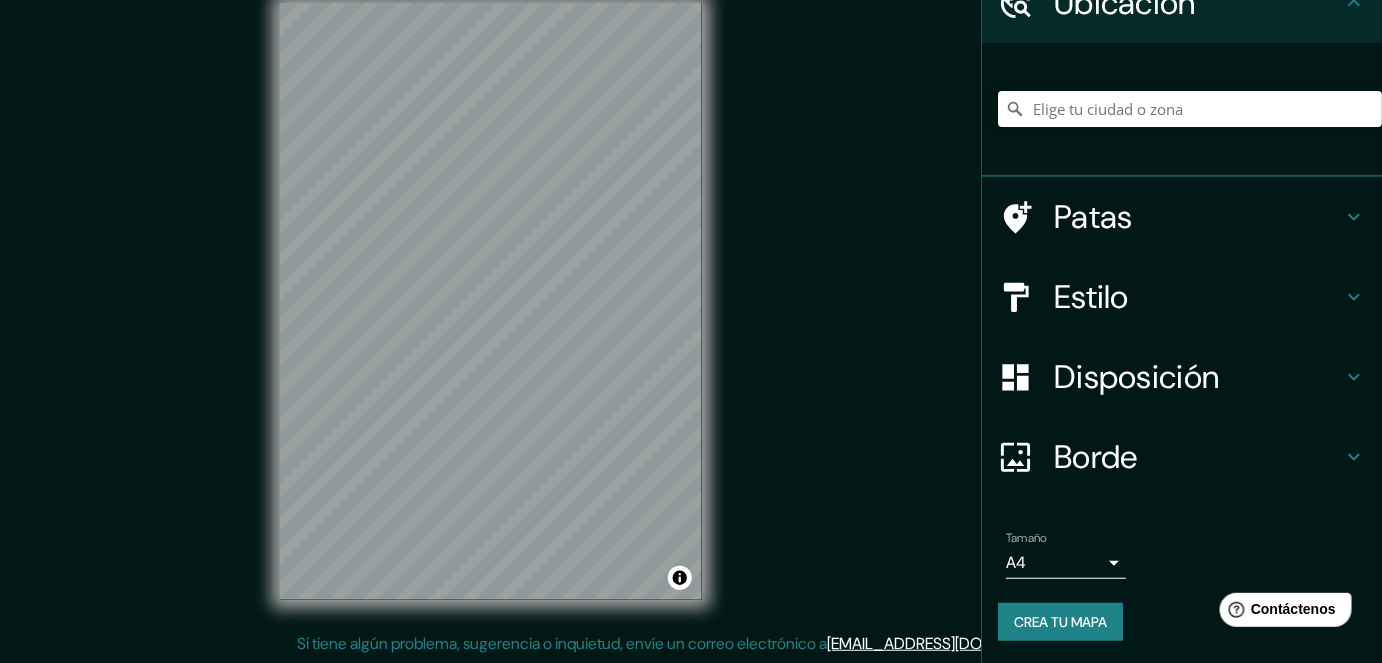click on "Borde" at bounding box center (1198, 457) 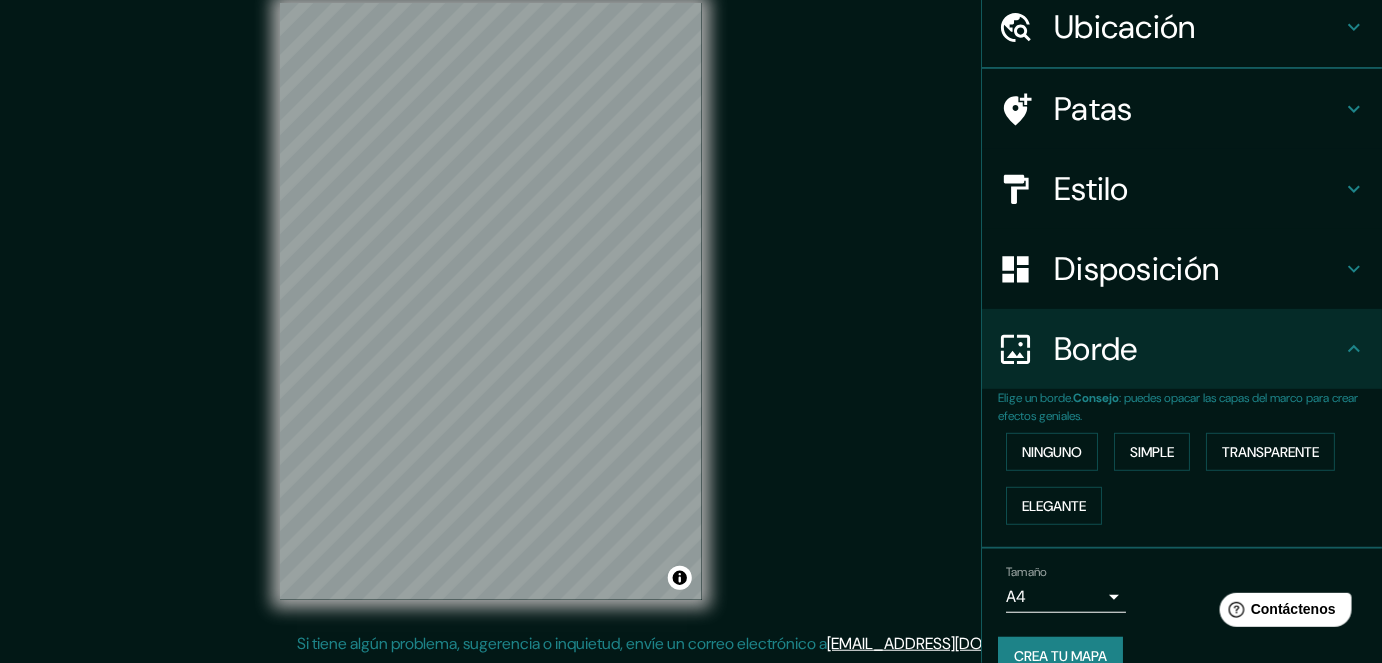 scroll, scrollTop: 101, scrollLeft: 0, axis: vertical 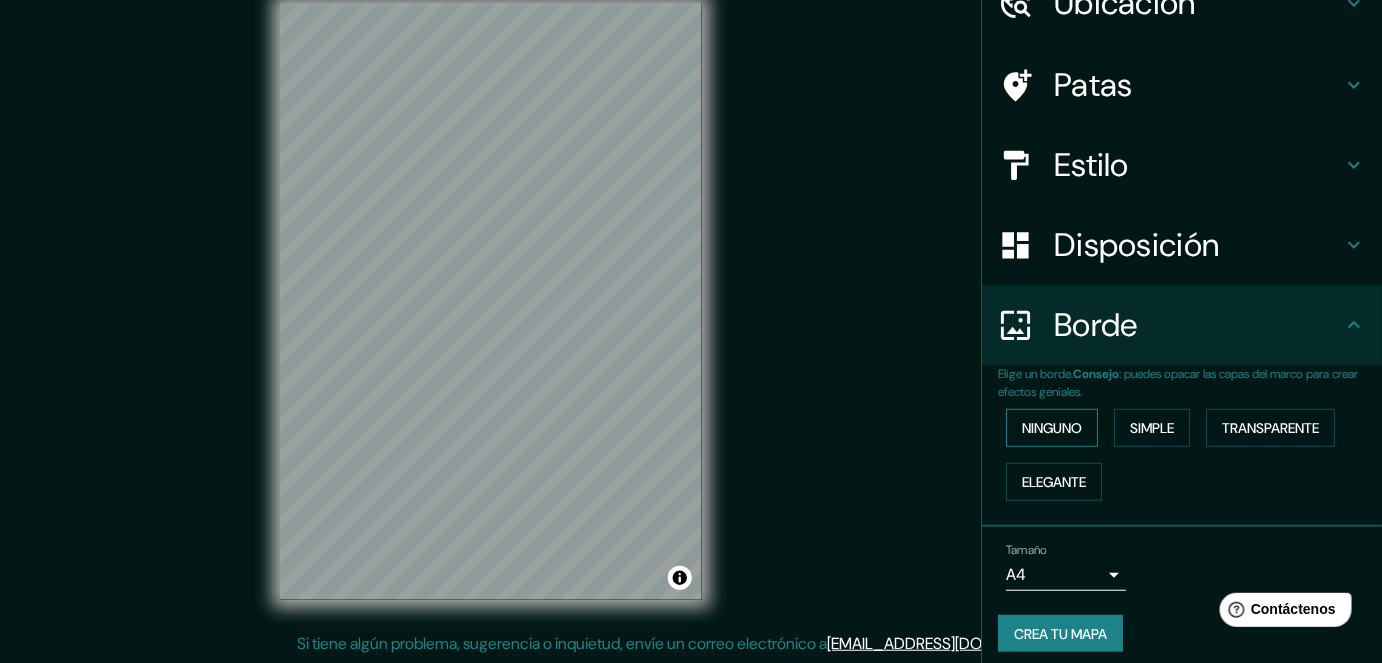 click on "Ninguno" at bounding box center [1052, 428] 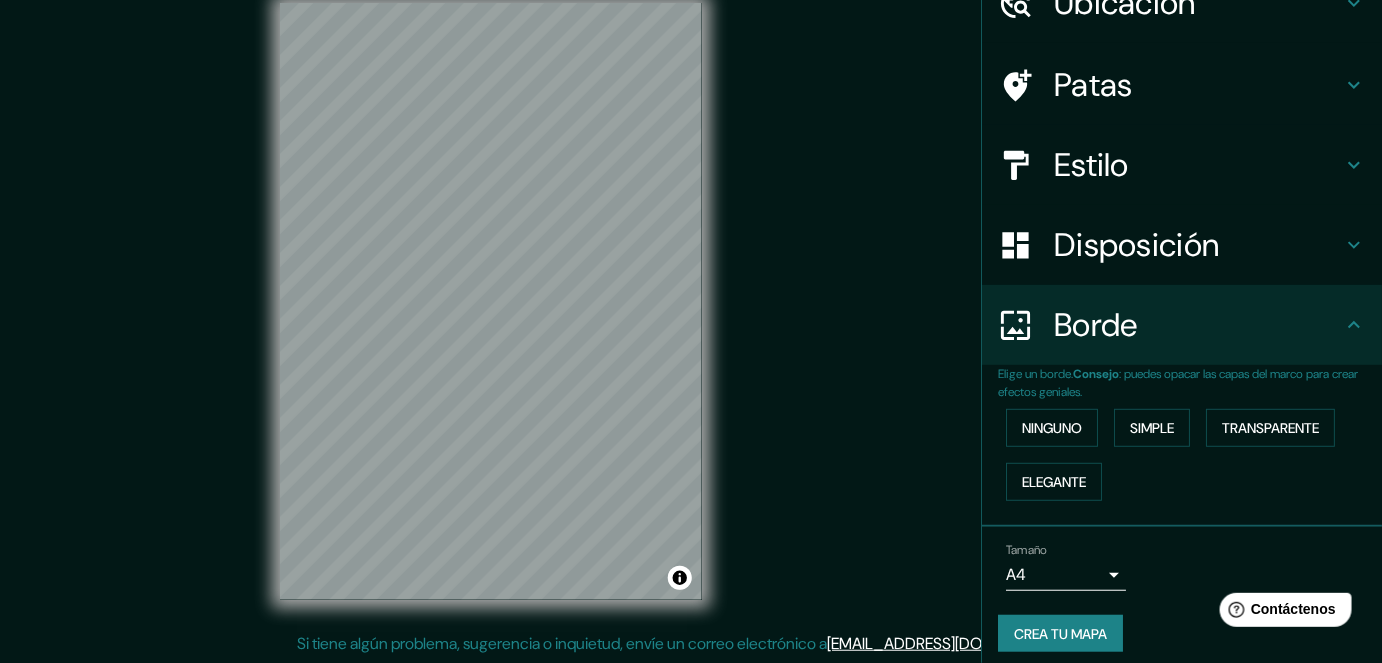 click on "Mappin Ubicación Patas Estilo Disposición Borde Elige un borde.  Consejo  : puedes opacar las capas del marco para crear efectos geniales. Ninguno Simple Transparente Elegante Tamaño A4 single Crea tu mapa © Mapbox   © OpenStreetMap   Improve this map Si tiene algún problema, sugerencia o inquietud, envíe un correo electrónico a  help@mappin.pro  .   . . Texto original Valora esta traducción Tu opinión servirá para ayudar a mejorar el Traductor de Google" at bounding box center (691, 302) 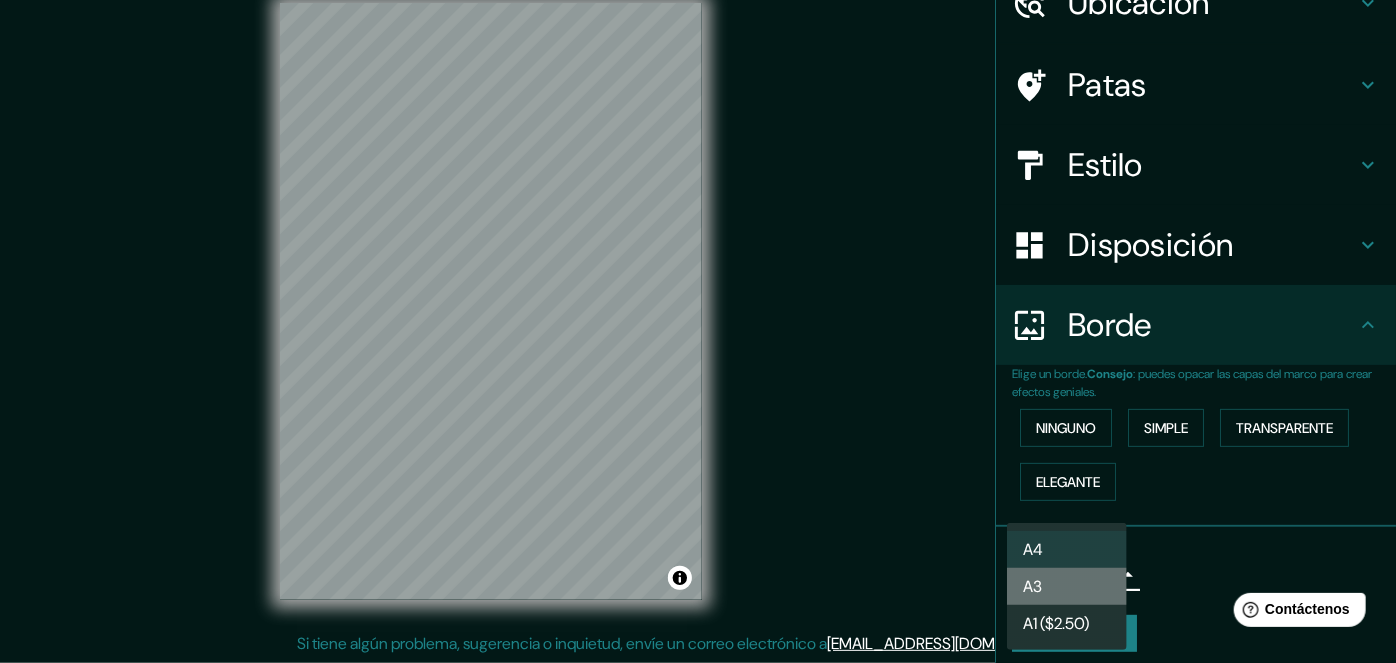 click on "A3" at bounding box center (1067, 586) 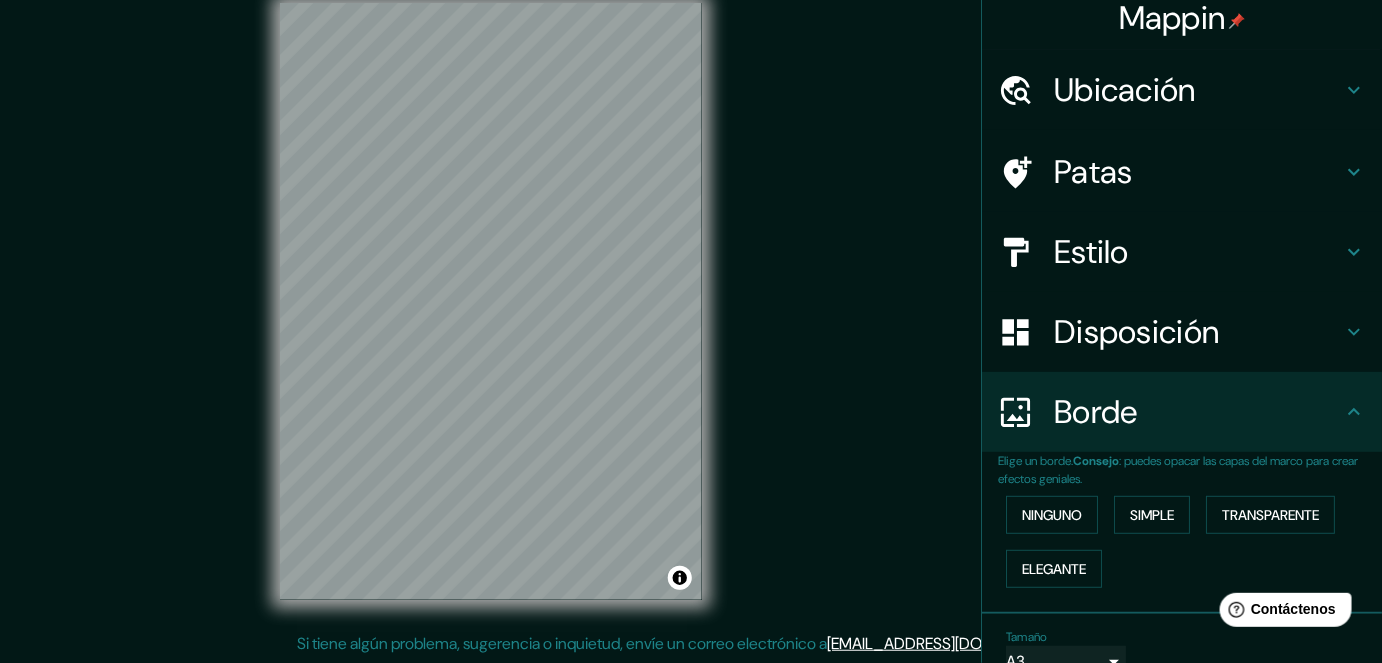 scroll, scrollTop: 0, scrollLeft: 0, axis: both 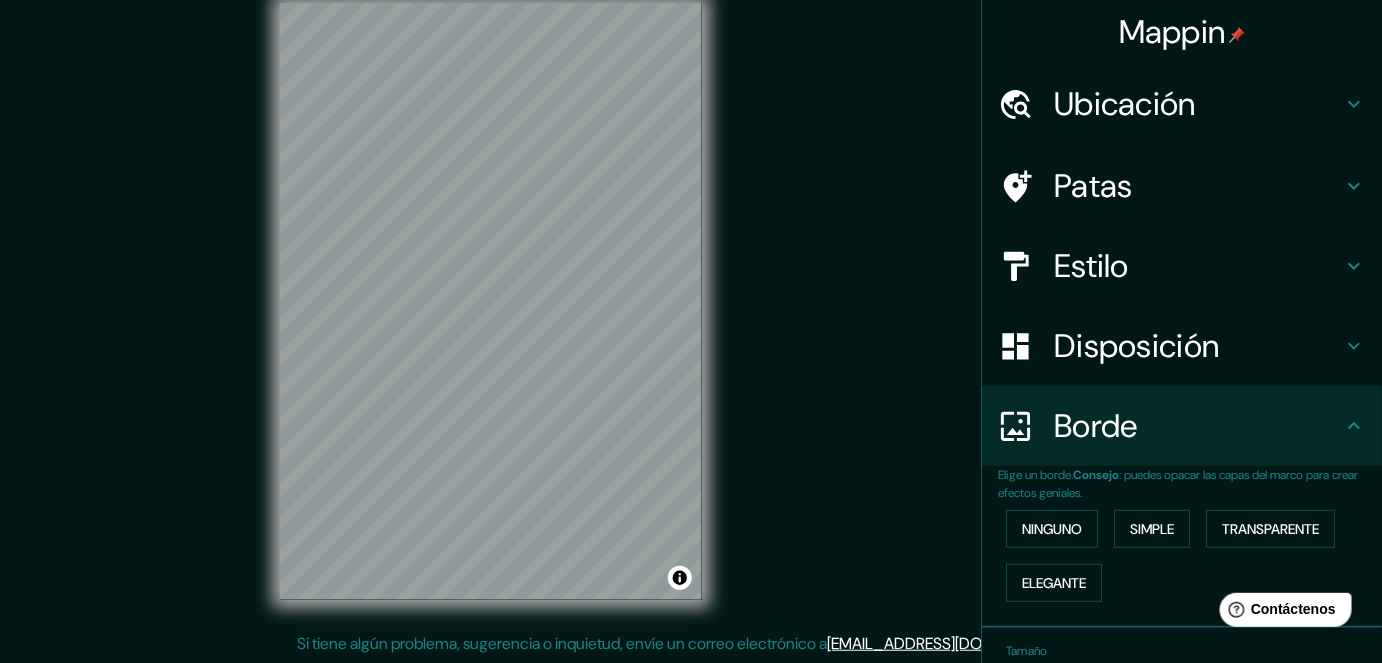 click on "Estilo" at bounding box center (1198, 266) 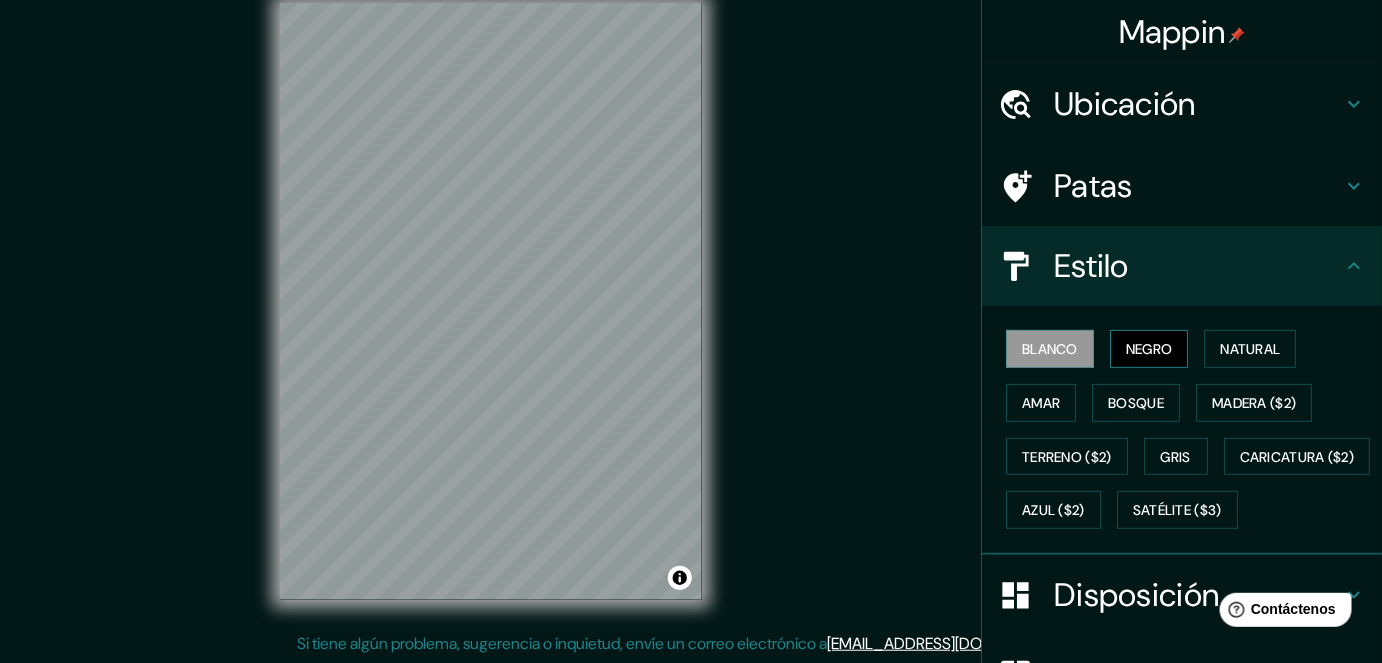 click on "Negro" at bounding box center (1149, 349) 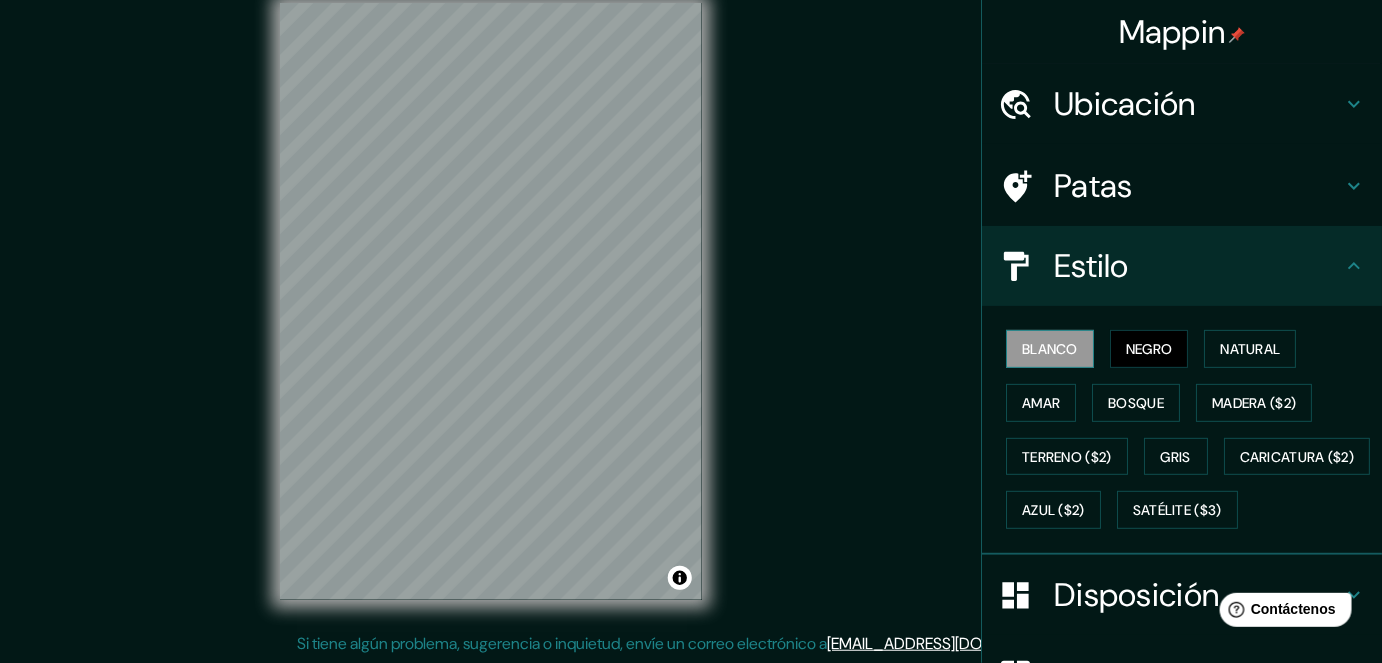 click on "Blanco" at bounding box center [1050, 349] 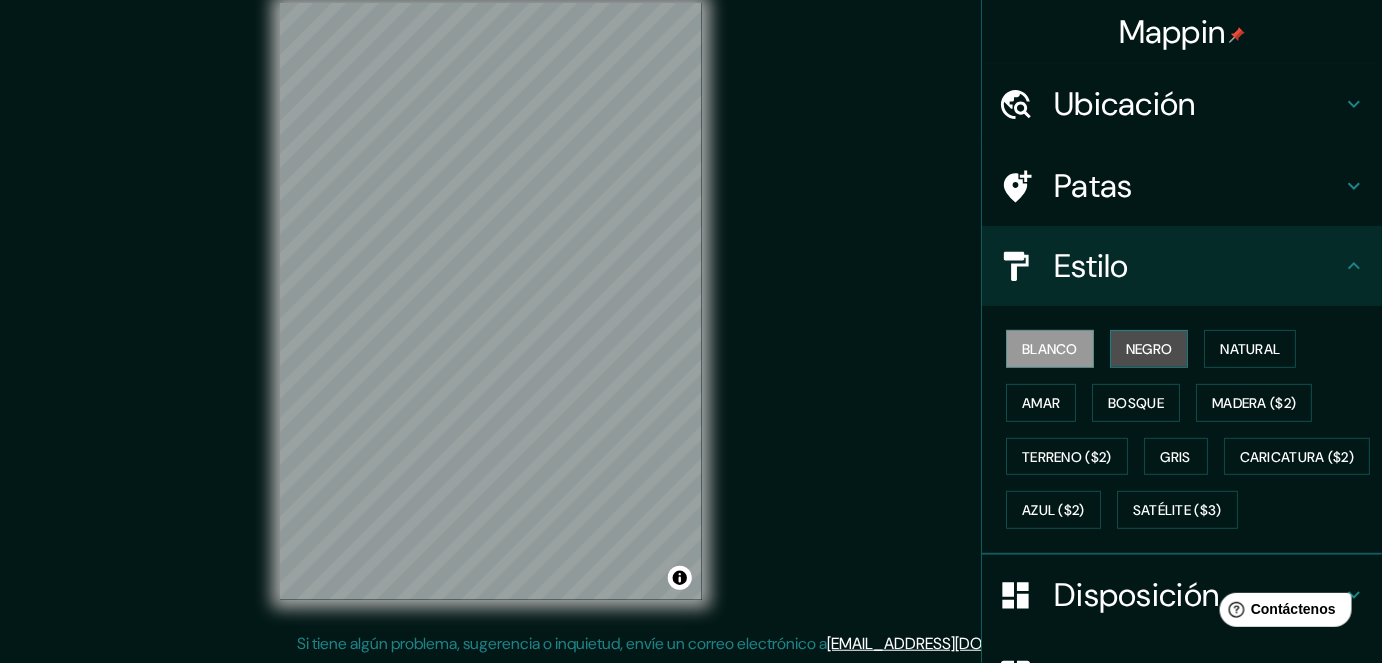 click on "Negro" at bounding box center (1149, 349) 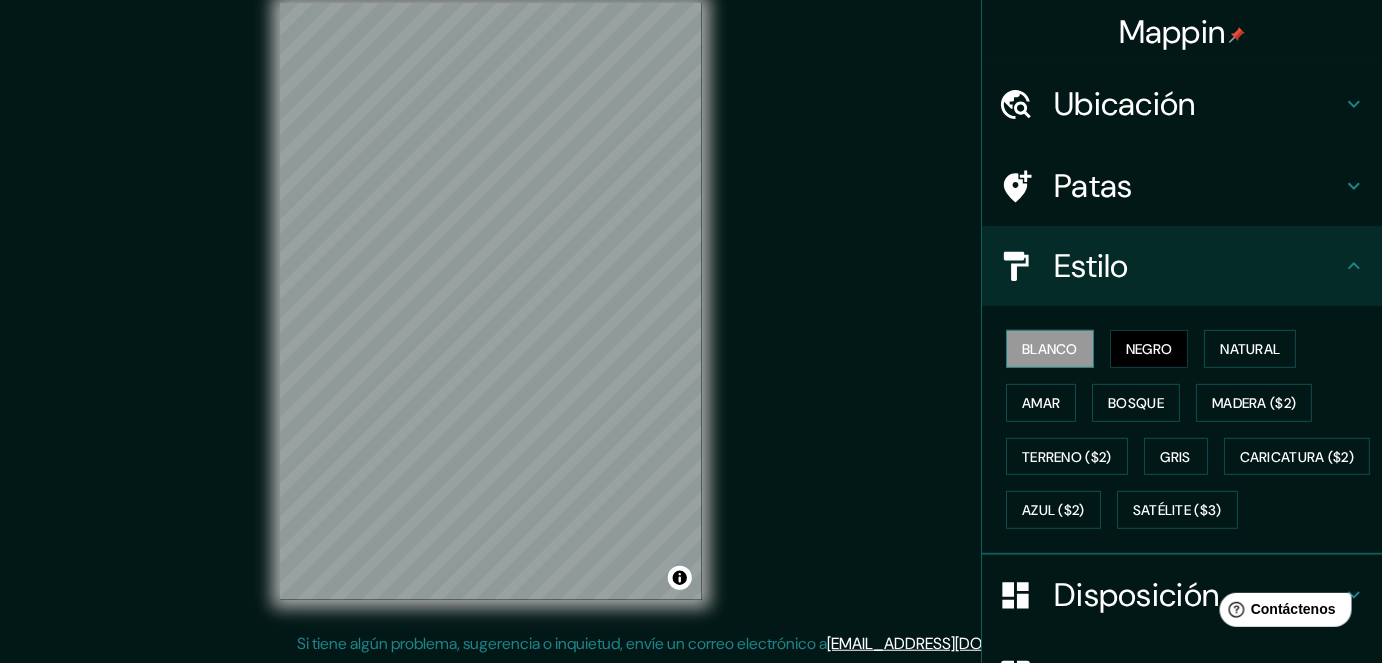 click on "Blanco" at bounding box center [1050, 349] 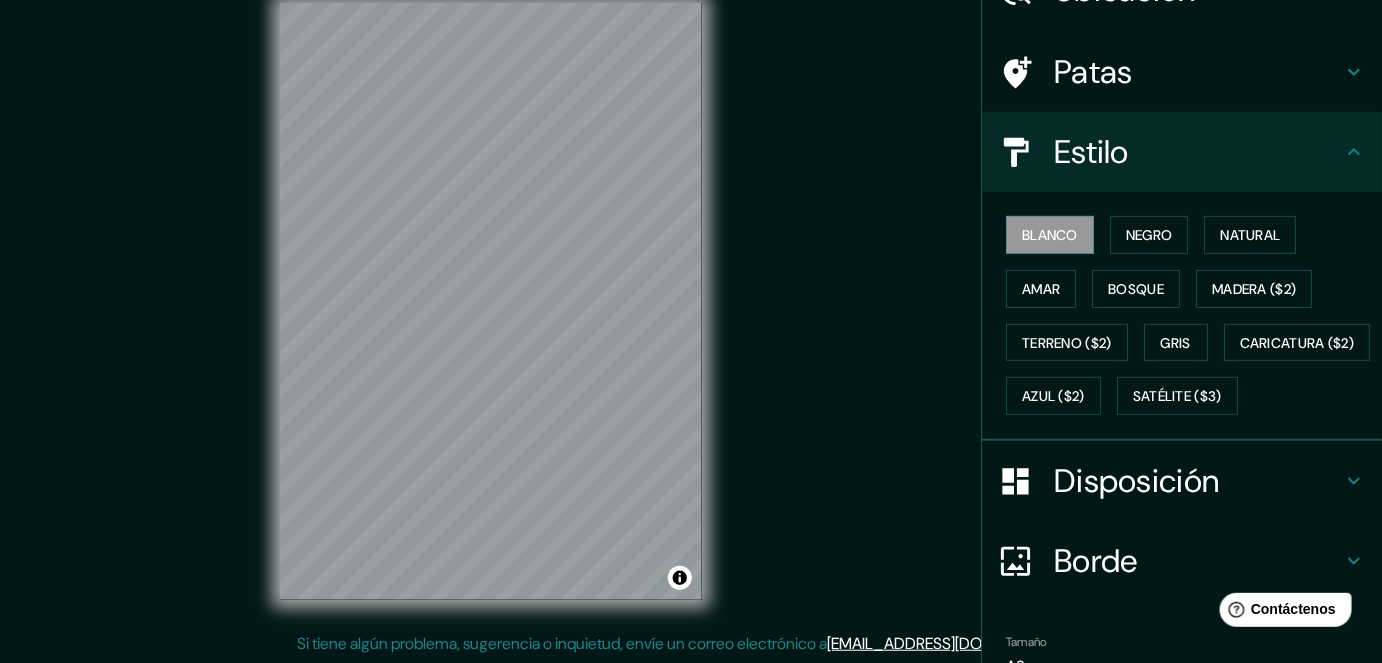 scroll, scrollTop: 181, scrollLeft: 0, axis: vertical 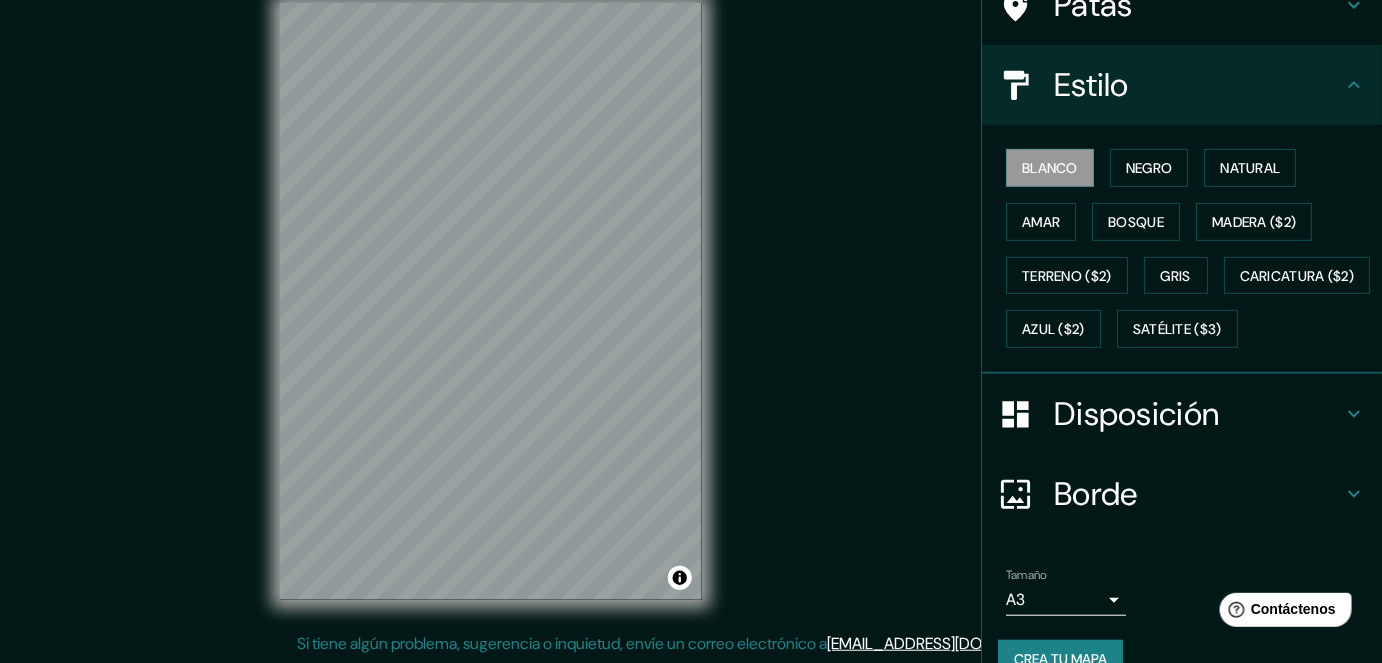 click on "Estilo" at bounding box center (1198, 85) 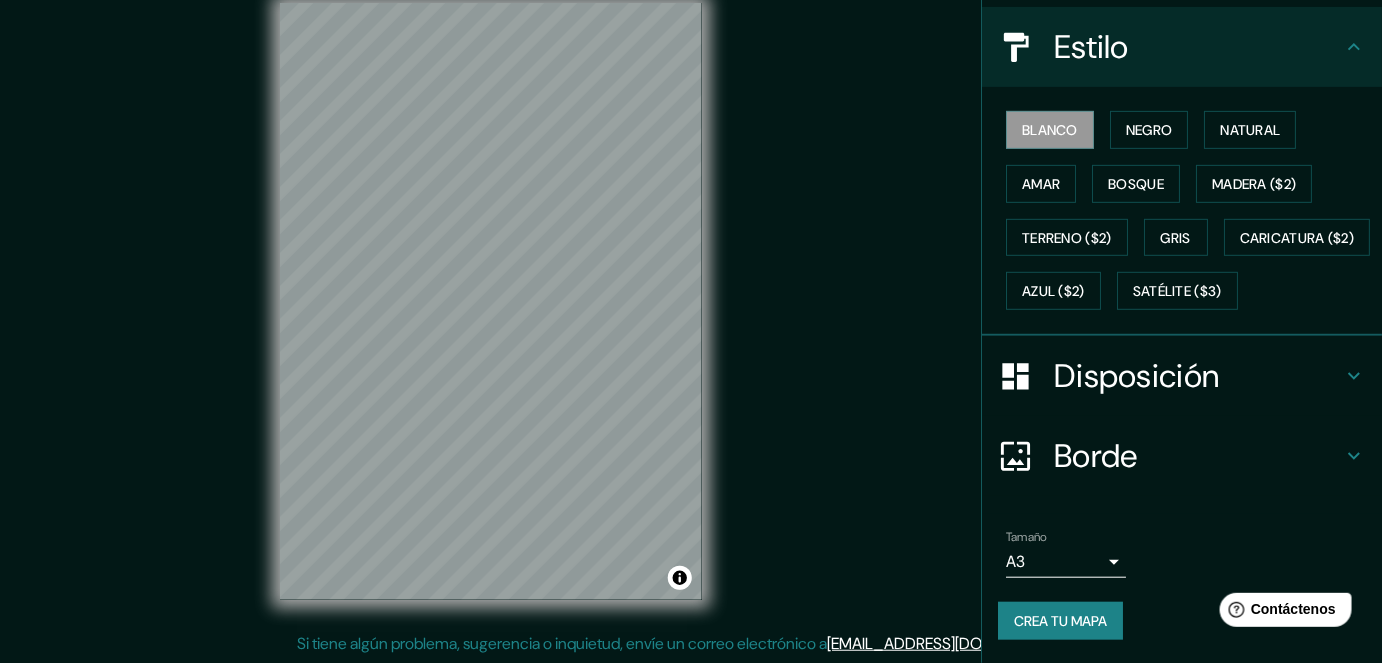scroll, scrollTop: 266, scrollLeft: 0, axis: vertical 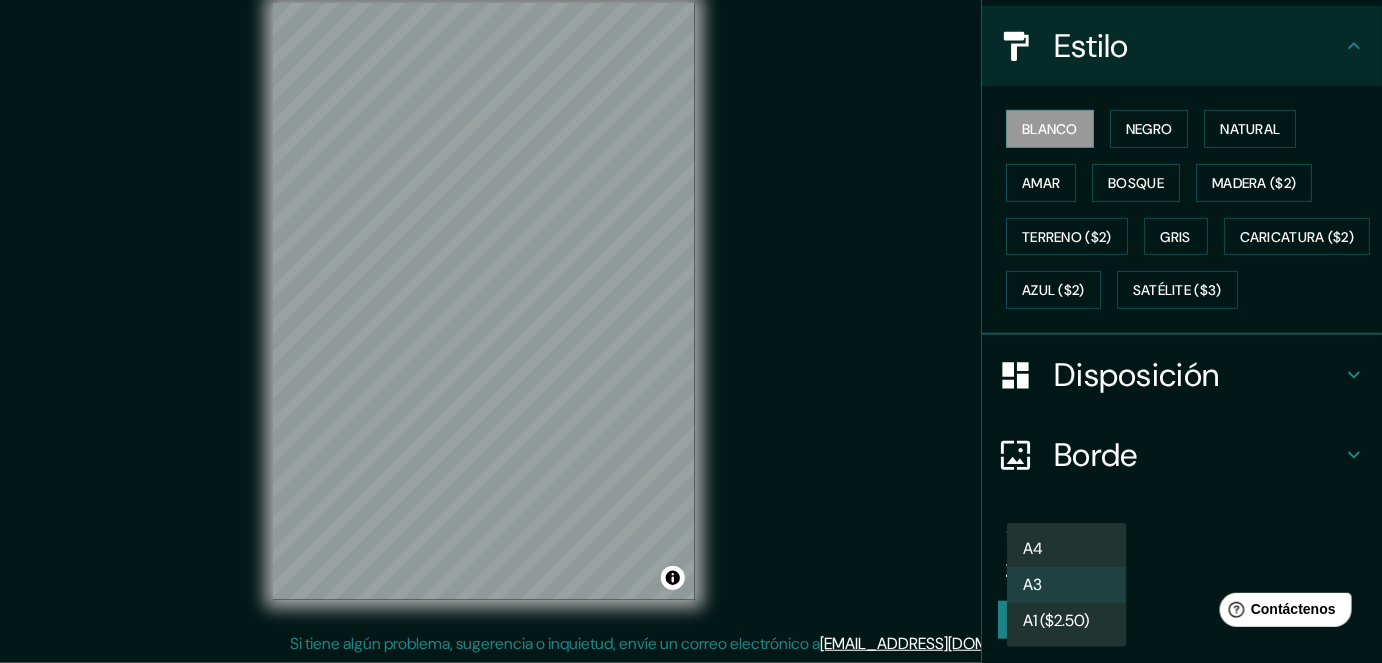 click on "Mappin Ubicación Patas Estilo Blanco Negro Natural Amar Bosque Madera ($2) Terreno ($2) Gris Caricatura ($2) Azul ($2) Satélite ($3) Disposición Borde Elige un borde.  Consejo  : puedes opacar las capas del marco para crear efectos geniales. Ninguno Simple Transparente Elegante Tamaño A3 single Crea tu mapa © Mapbox   © OpenStreetMap   Improve this map Si tiene algún problema, sugerencia o inquietud, envíe un correo electrónico a  help@mappin.pro  .   . . Texto original Valora esta traducción Tu opinión servirá para ayudar a mejorar el Traductor de Google A4 A3 A1 ($2.50)" at bounding box center (691, 302) 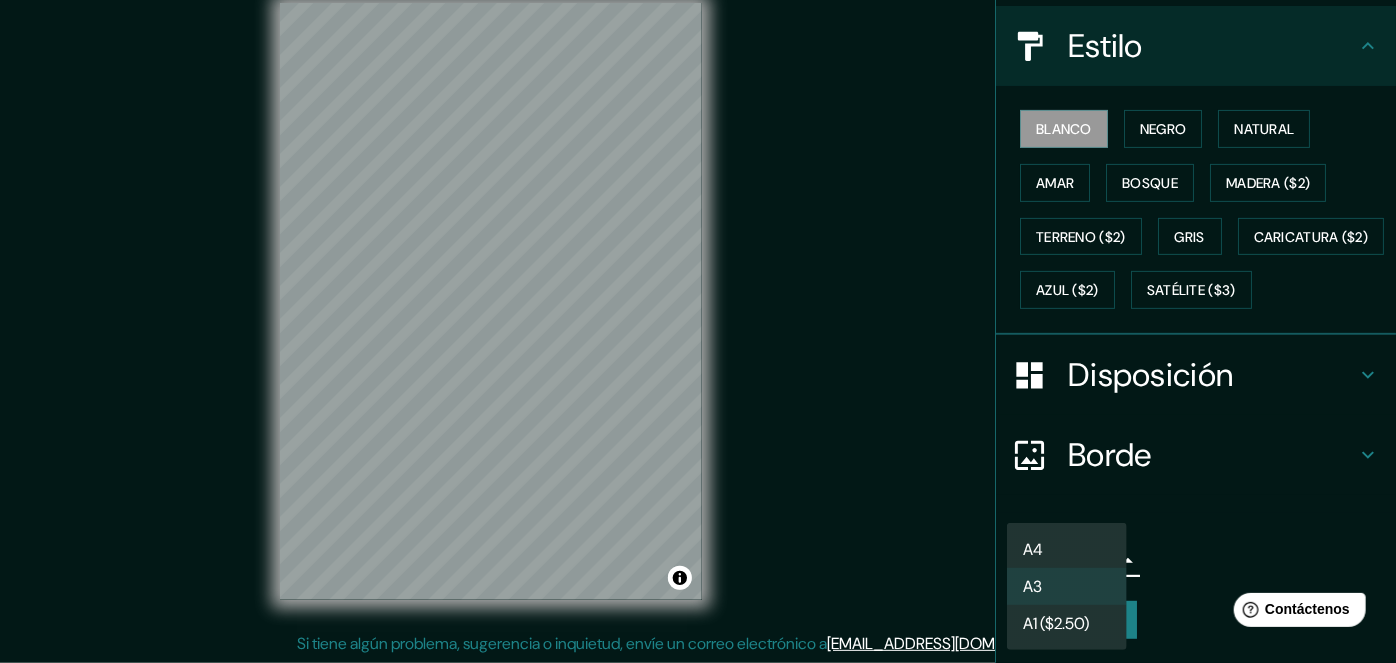 click on "A4" at bounding box center (1067, 549) 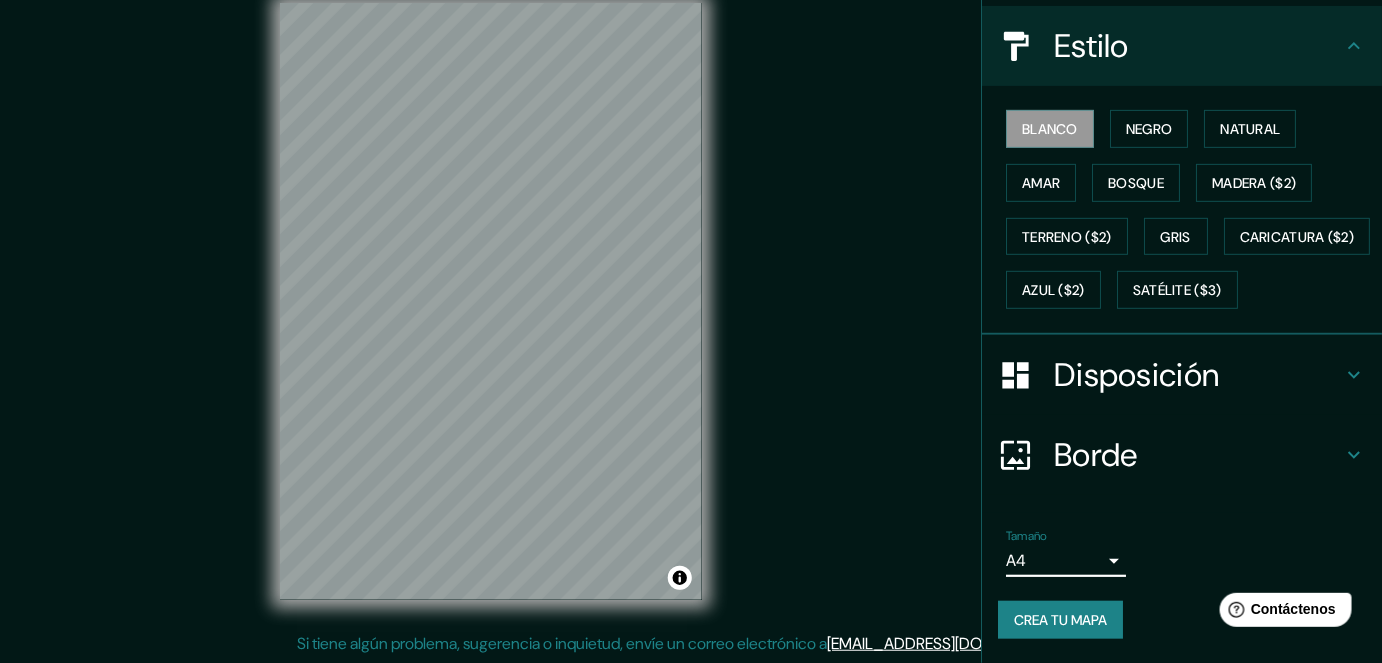 click on "Mappin Ubicación Patas Estilo Blanco Negro Natural Amar Bosque Madera ($2) Terreno ($2) Gris Caricatura ($2) Azul ($2) Satélite ($3) Disposición Borde Elige un borde.  Consejo  : puedes opacar las capas del marco para crear efectos geniales. Ninguno Simple Transparente Elegante Tamaño A4 single Crea tu mapa © Mapbox   © OpenStreetMap   Improve this map Si tiene algún problema, sugerencia o inquietud, envíe un correo electrónico a  help@mappin.pro  .   . . Texto original Valora esta traducción Tu opinión servirá para ayudar a mejorar el Traductor de Google" at bounding box center (691, 302) 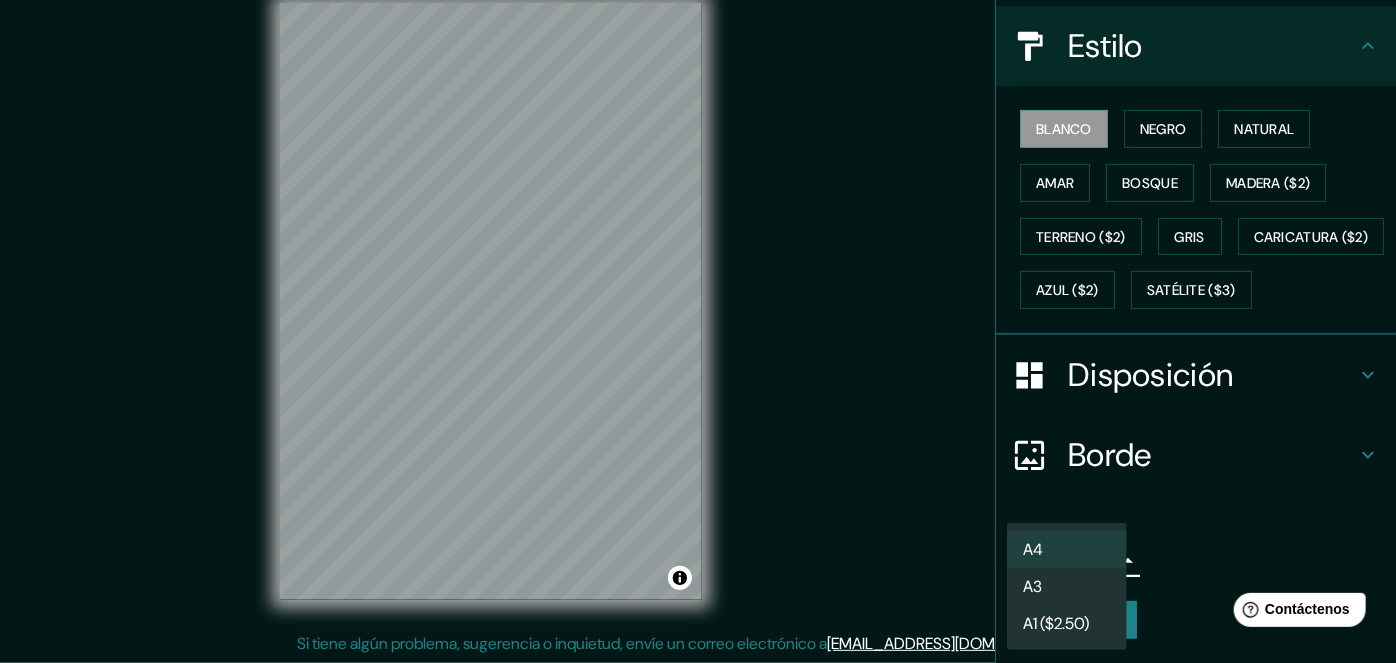 click on "A3" at bounding box center (1032, 586) 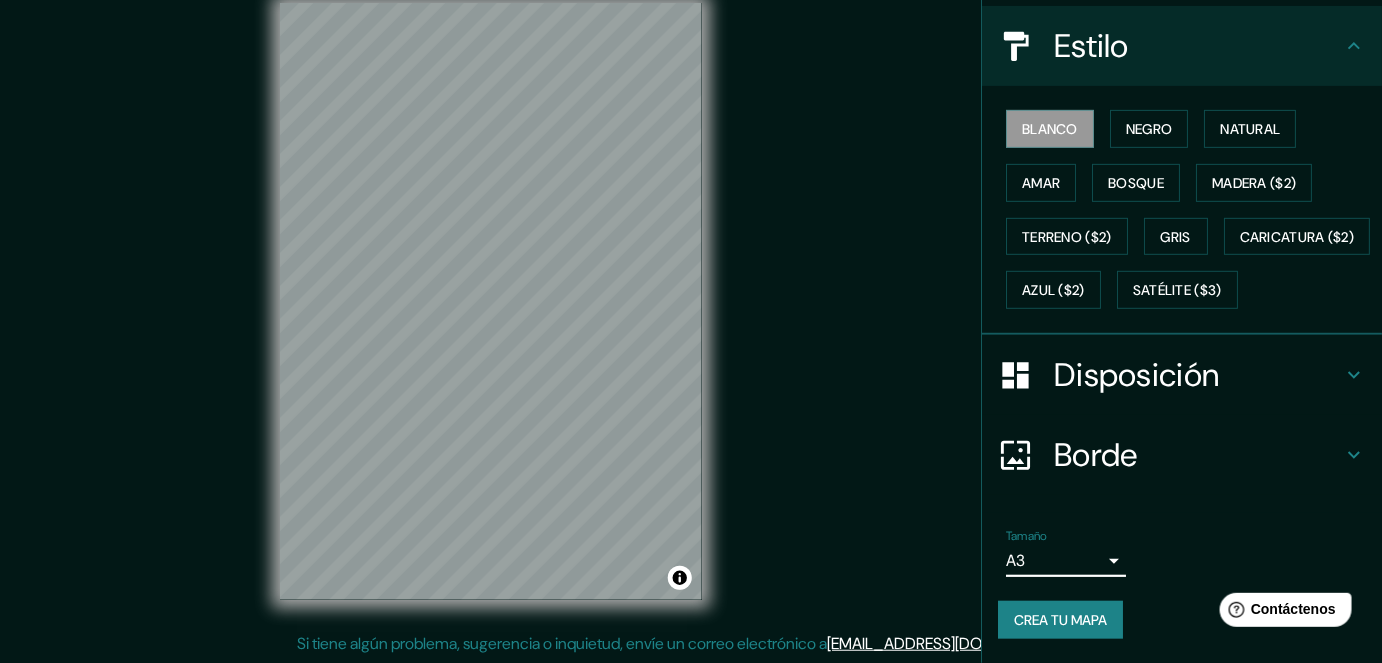 click on "Crea tu mapa" at bounding box center [1060, 620] 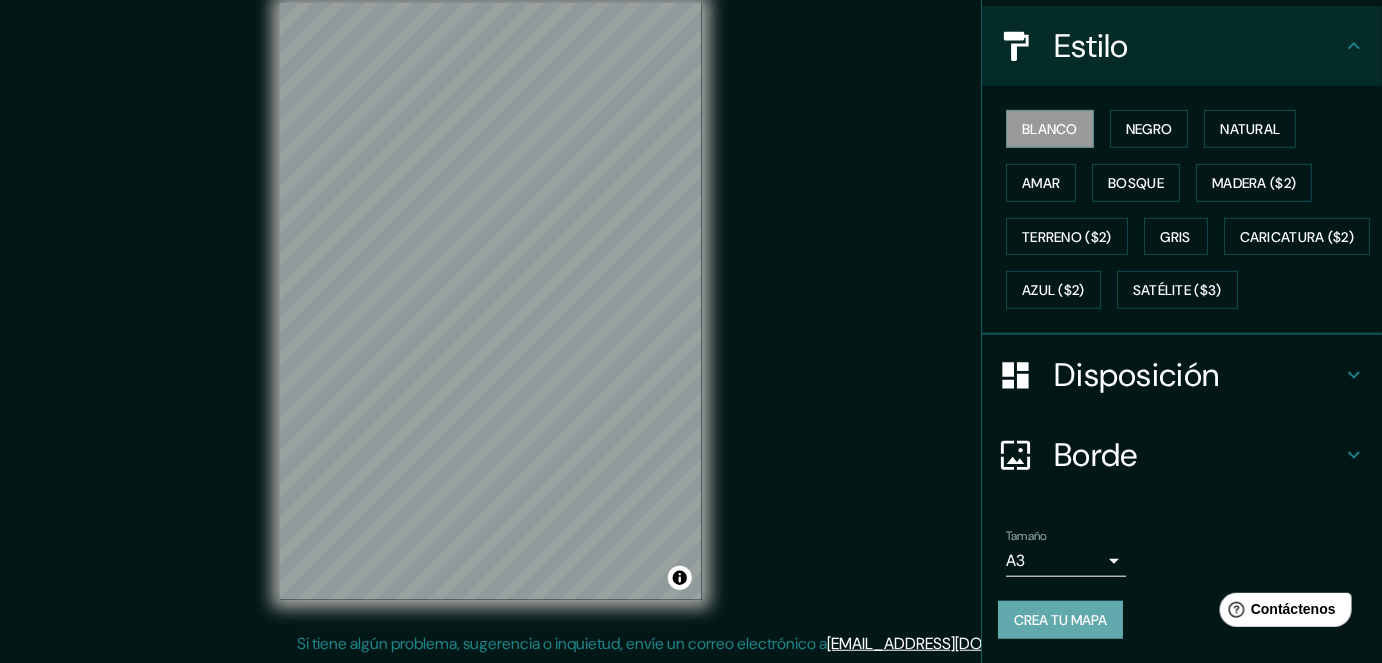 click on "Crea tu mapa" at bounding box center [1060, 620] 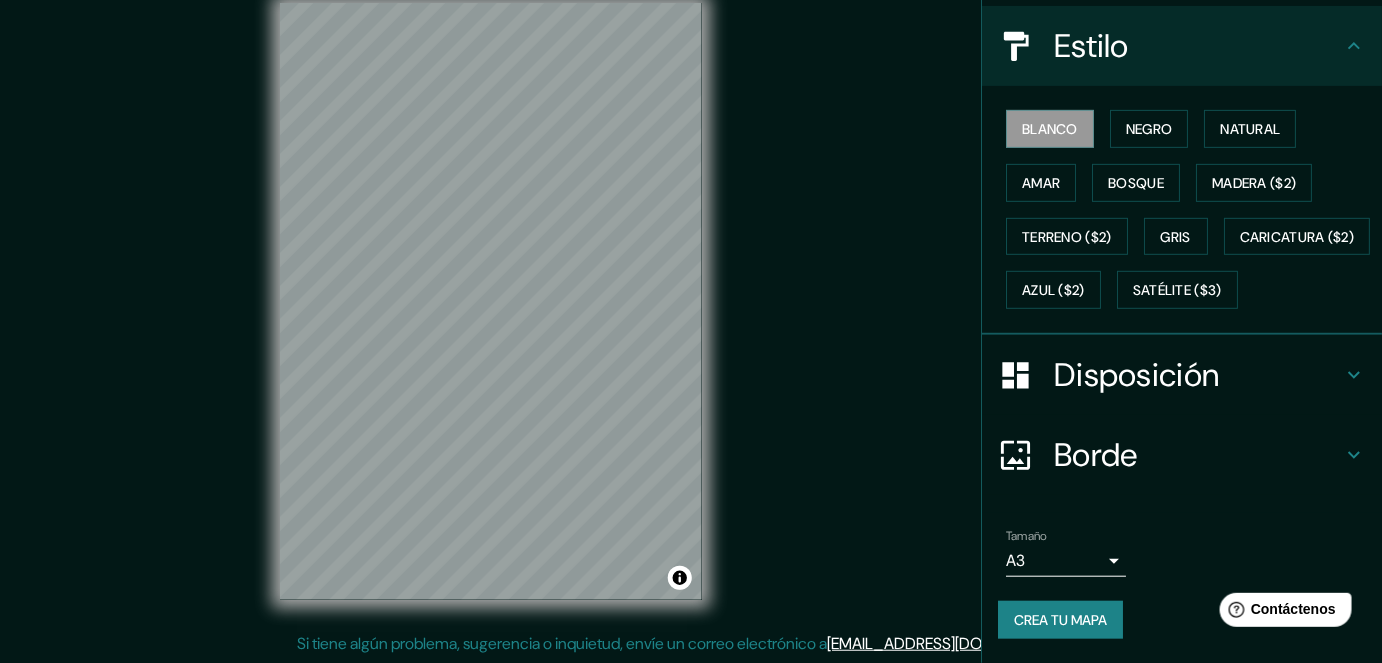 click on "© Mapbox   © OpenStreetMap   Improve this map" at bounding box center (491, 301) 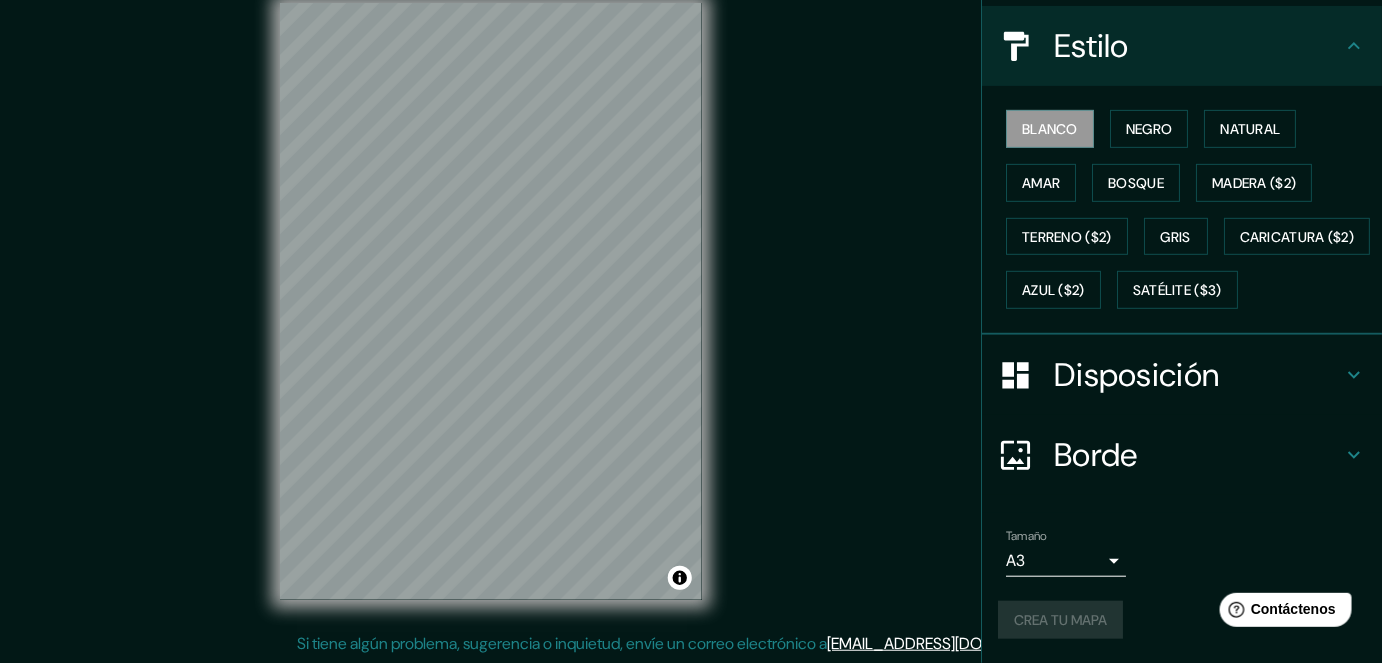 click 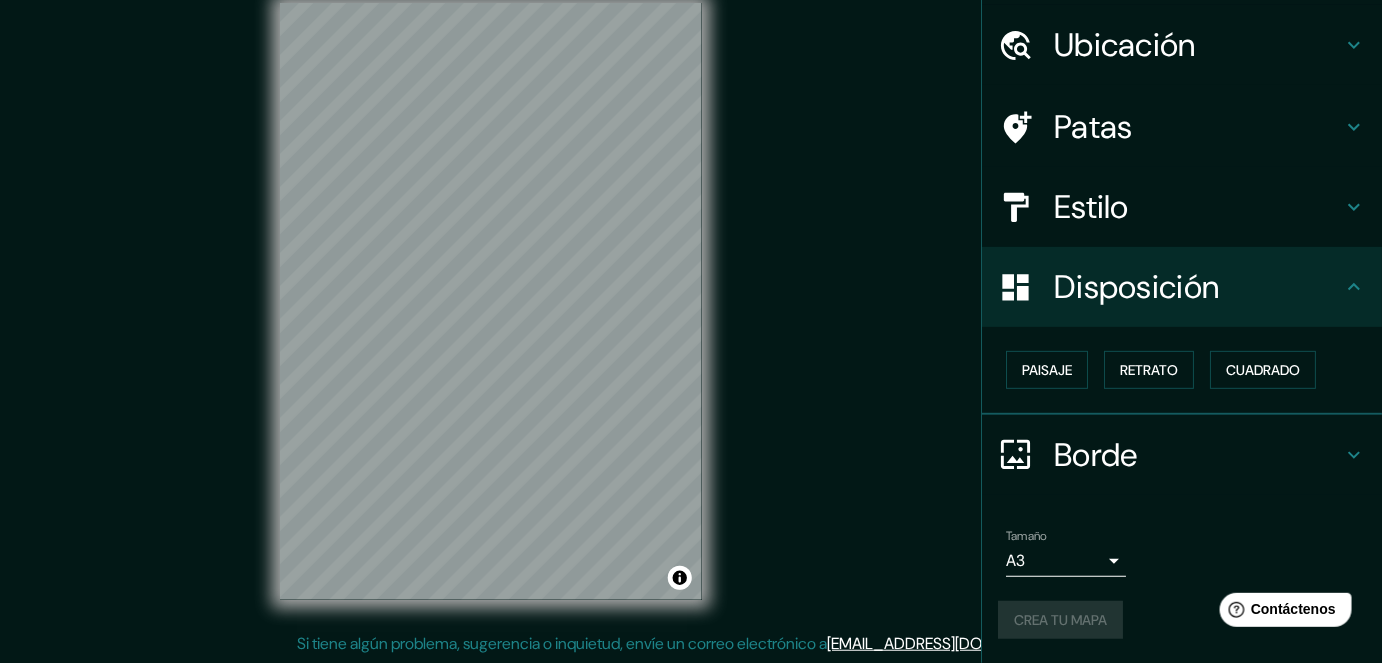 scroll, scrollTop: 55, scrollLeft: 0, axis: vertical 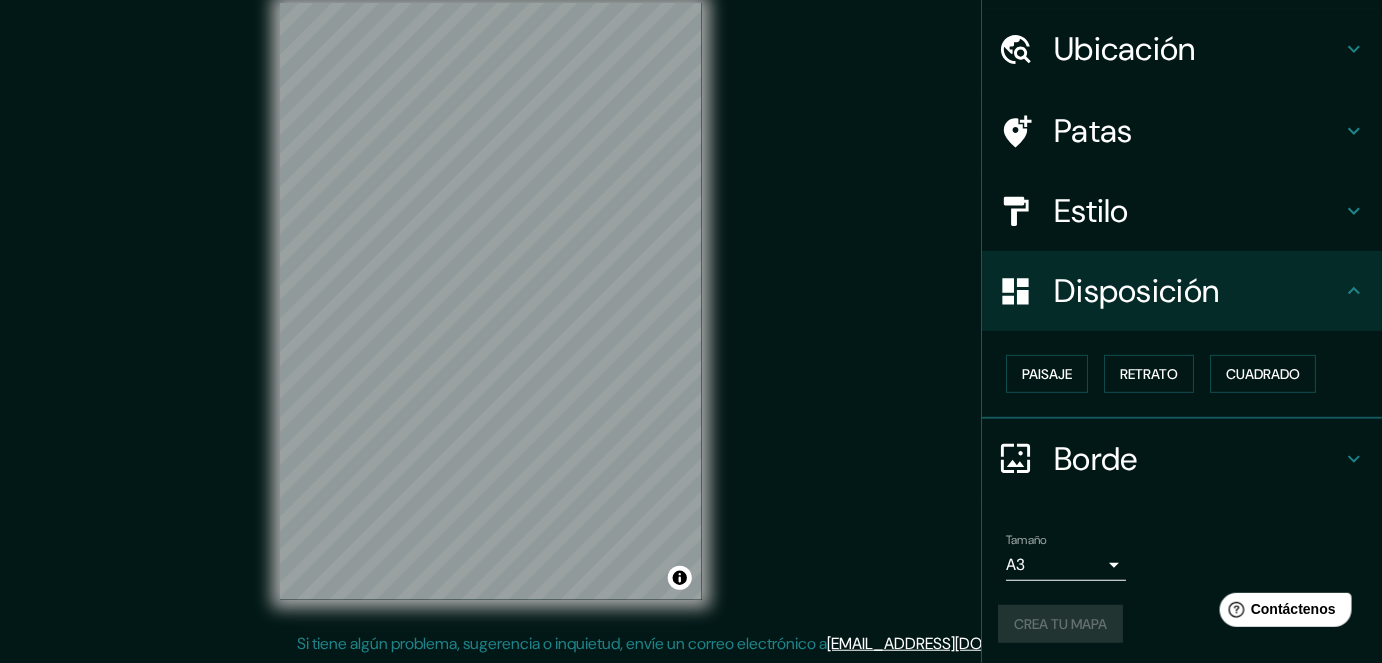 click 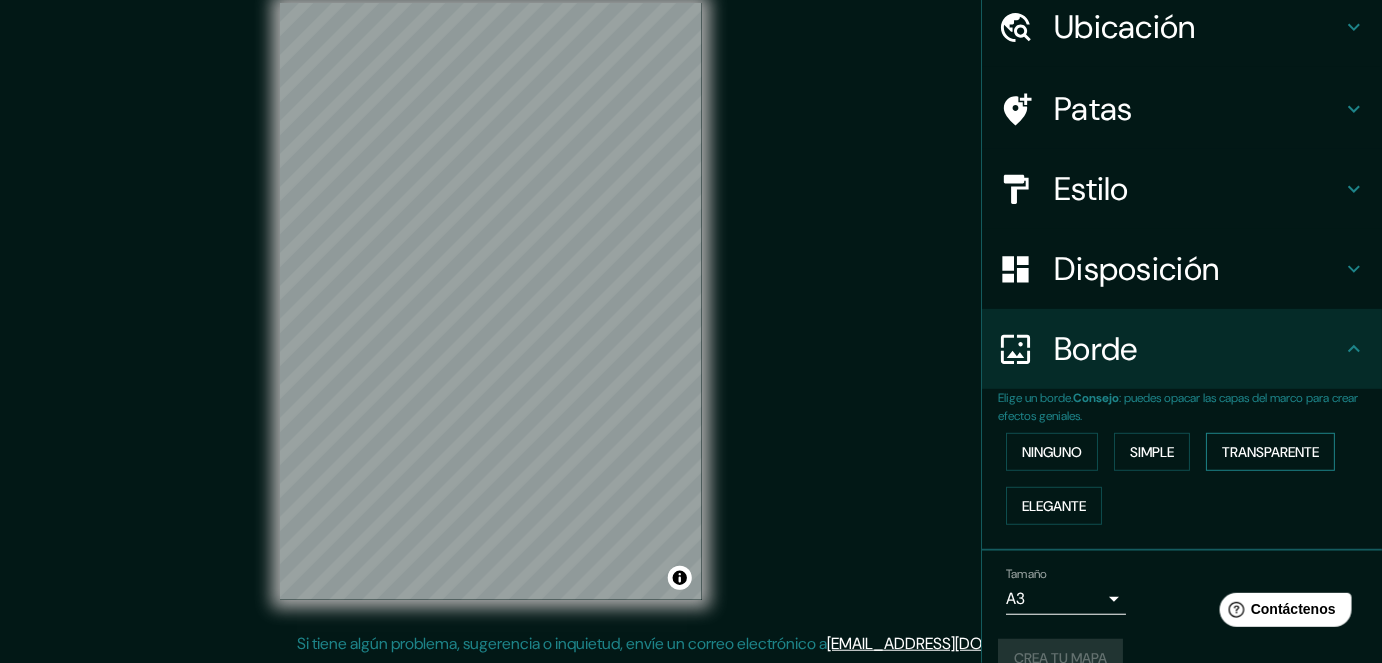 scroll, scrollTop: 0, scrollLeft: 0, axis: both 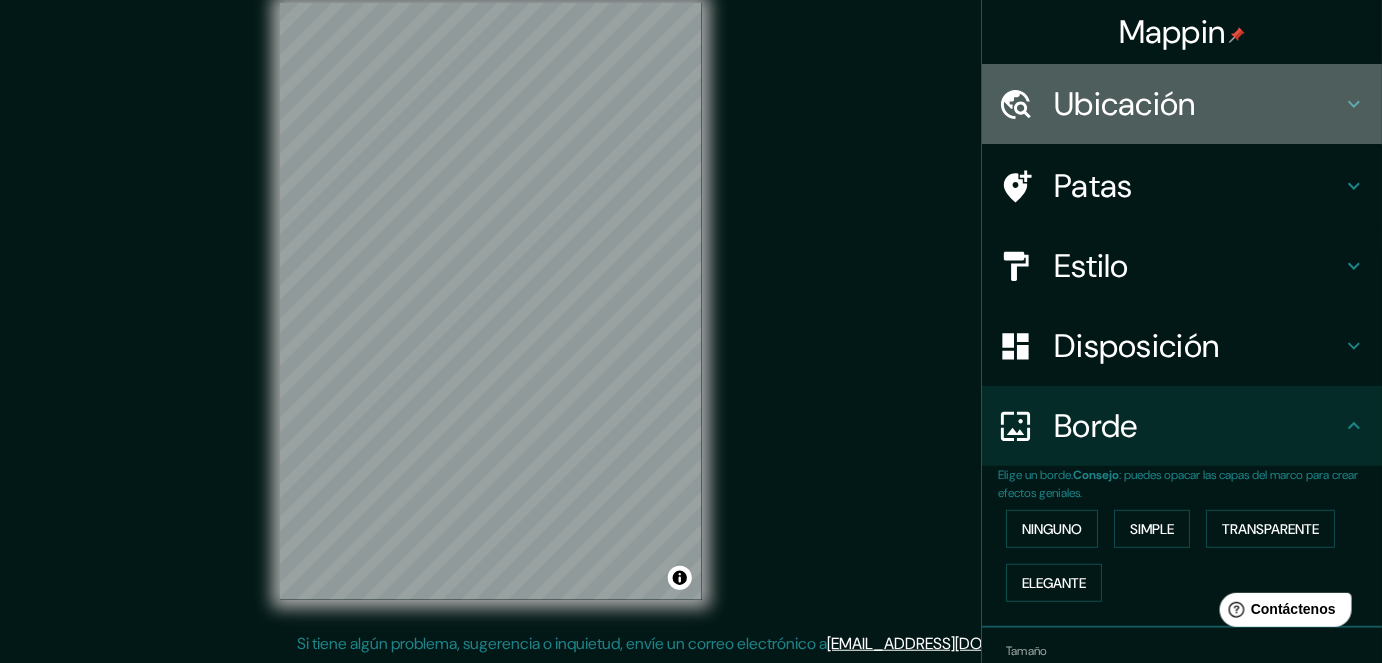 click 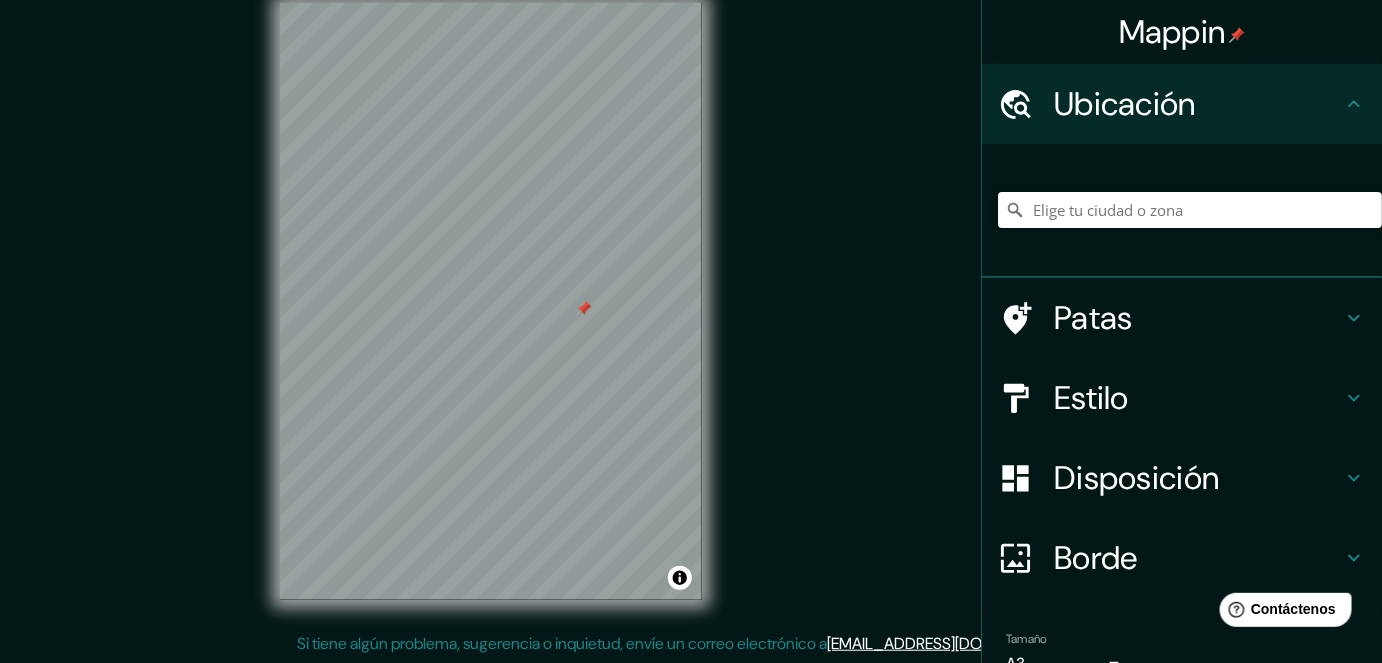 click at bounding box center [584, 309] 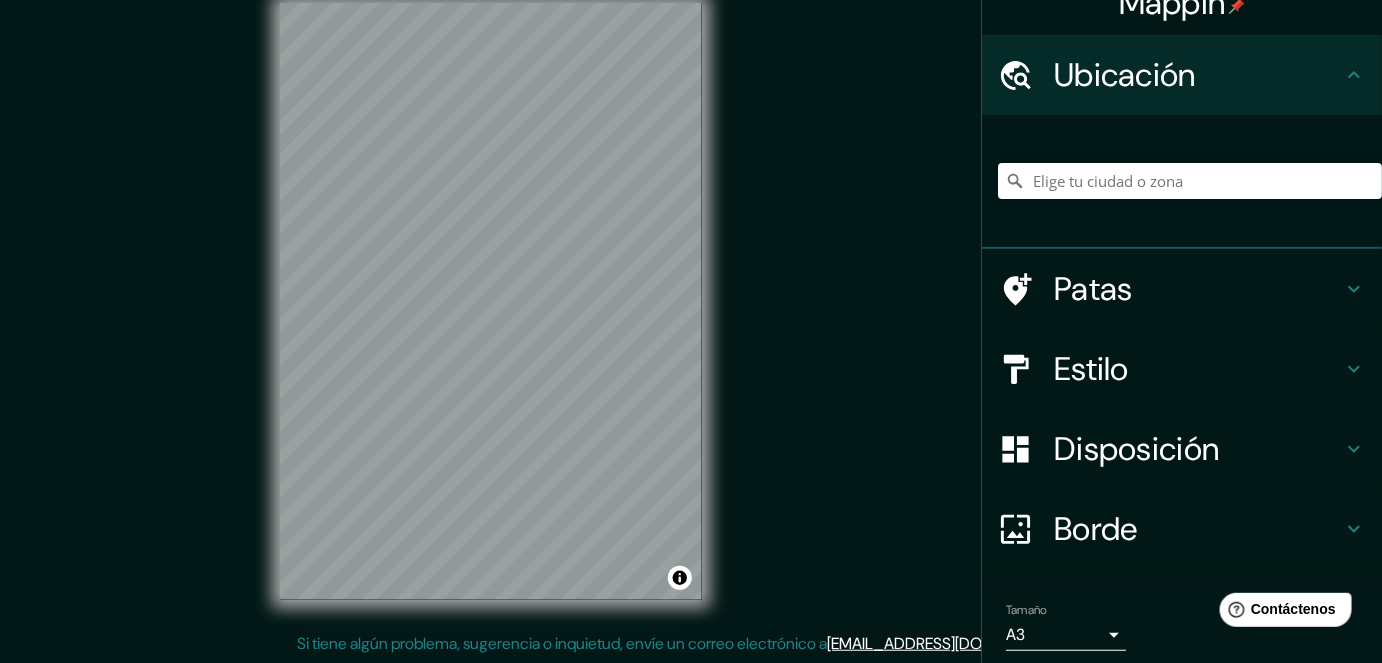 scroll, scrollTop: 101, scrollLeft: 0, axis: vertical 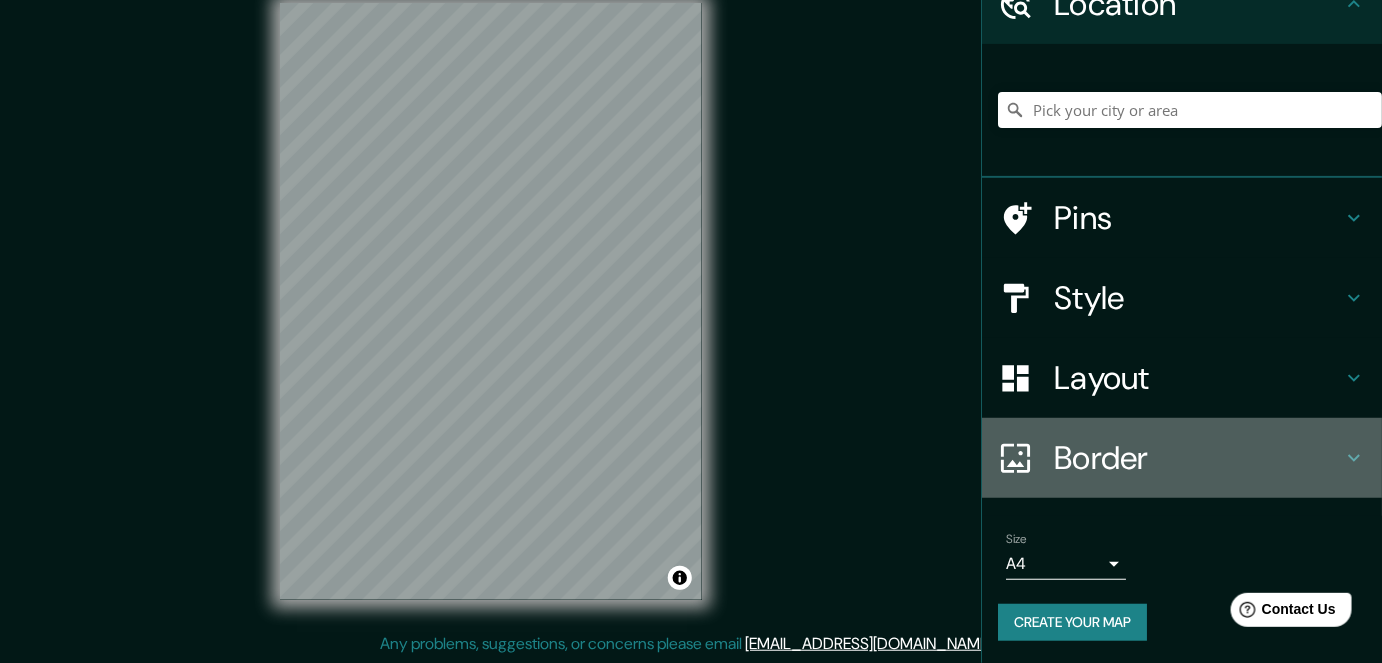 click on "Border" at bounding box center [1198, 458] 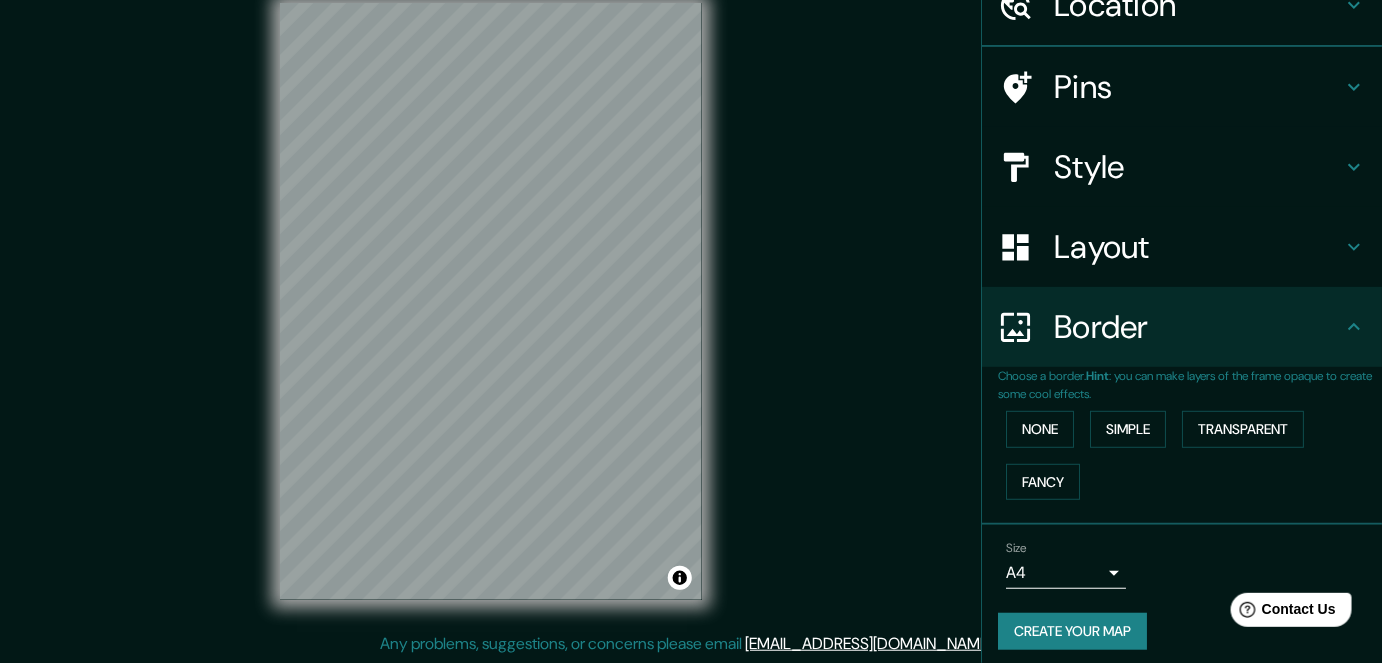 scroll, scrollTop: 100, scrollLeft: 0, axis: vertical 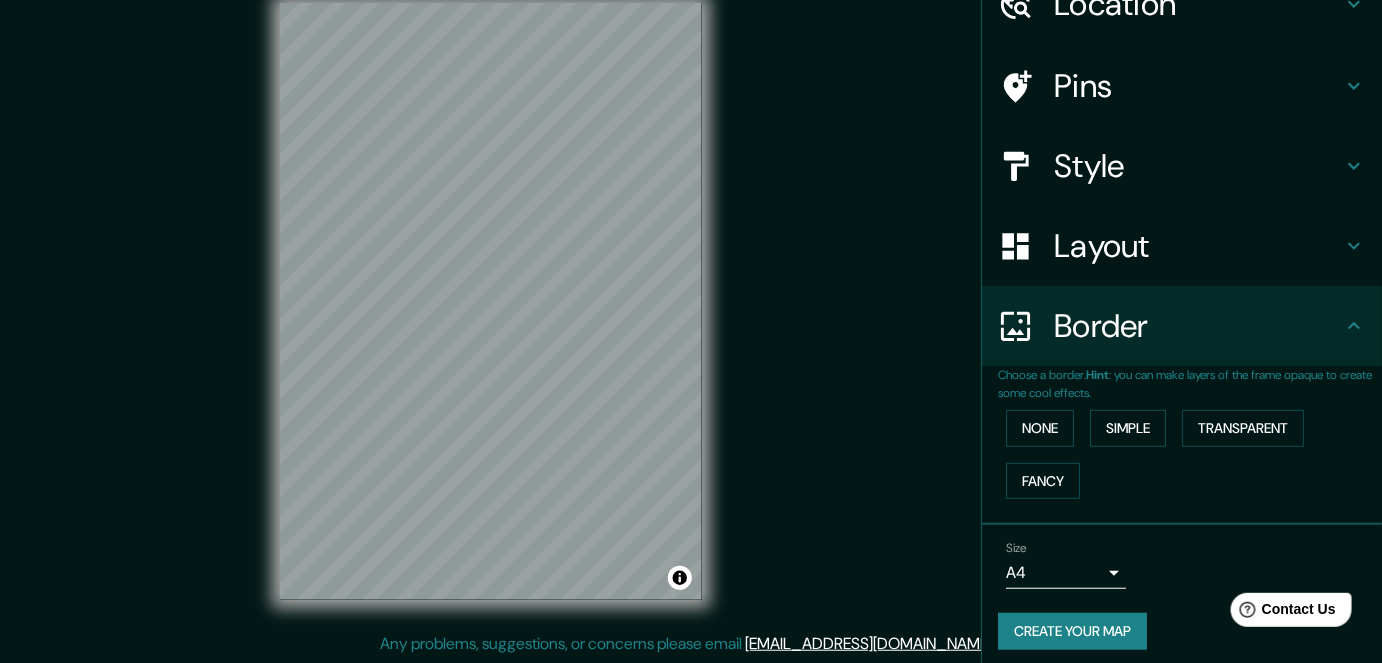 click on "Mappin Location Pins Style Layout Border Choose a border.  Hint : you can make layers of the frame opaque to create some cool effects. None Simple Transparent Fancy Size A4 single Create your map © Mapbox   © OpenStreetMap   Improve this map Any problems, suggestions, or concerns please email    [EMAIL_ADDRESS][DOMAIN_NAME] . . ." at bounding box center [691, 302] 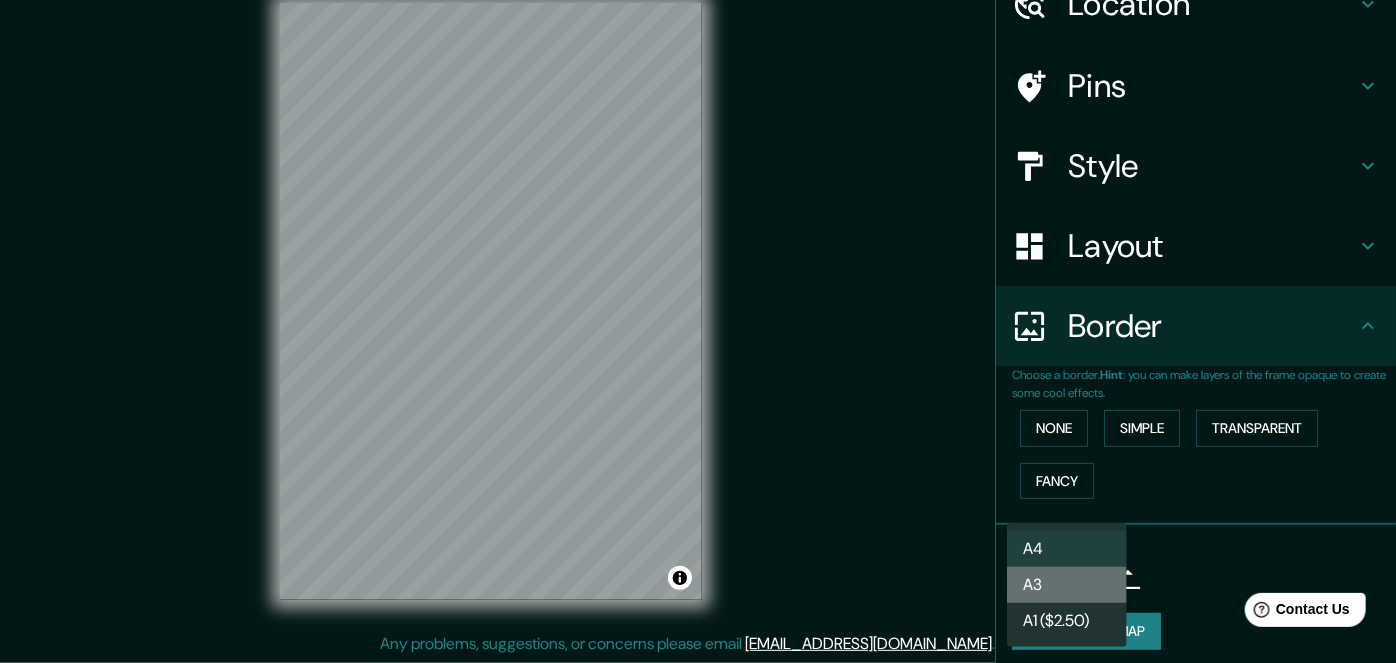 click on "A3" at bounding box center (1067, 585) 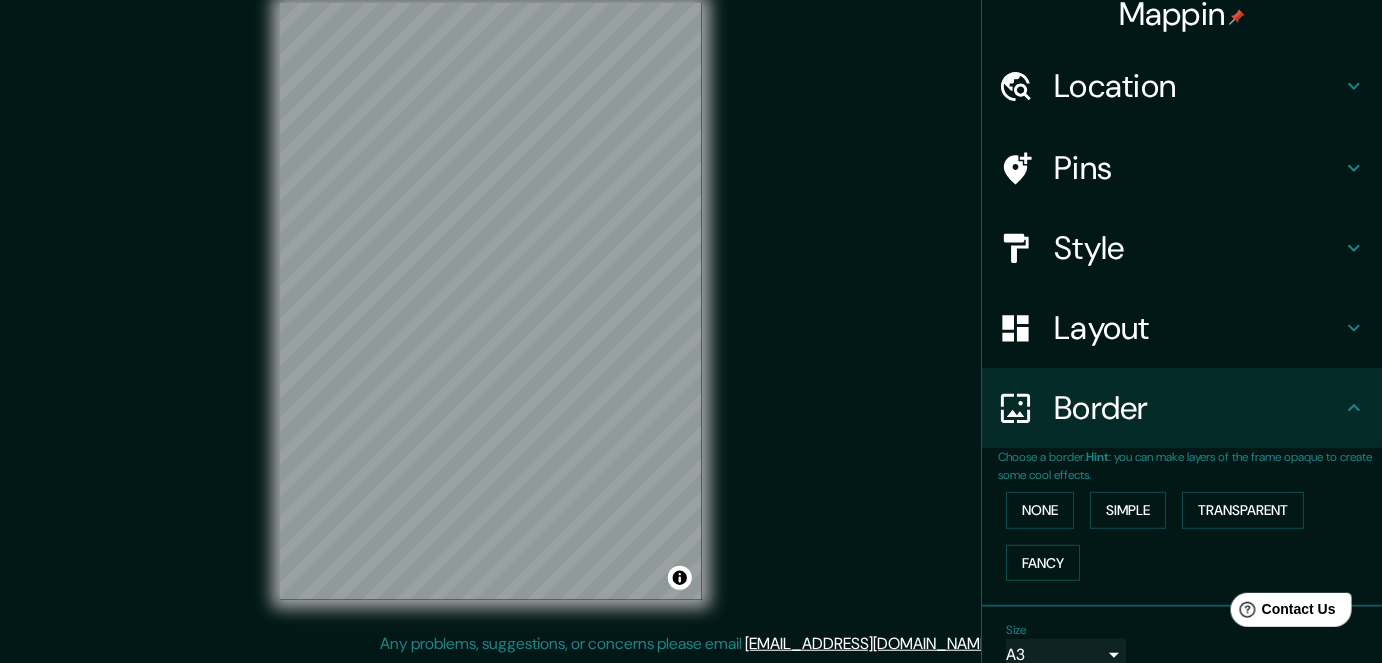 scroll, scrollTop: 0, scrollLeft: 0, axis: both 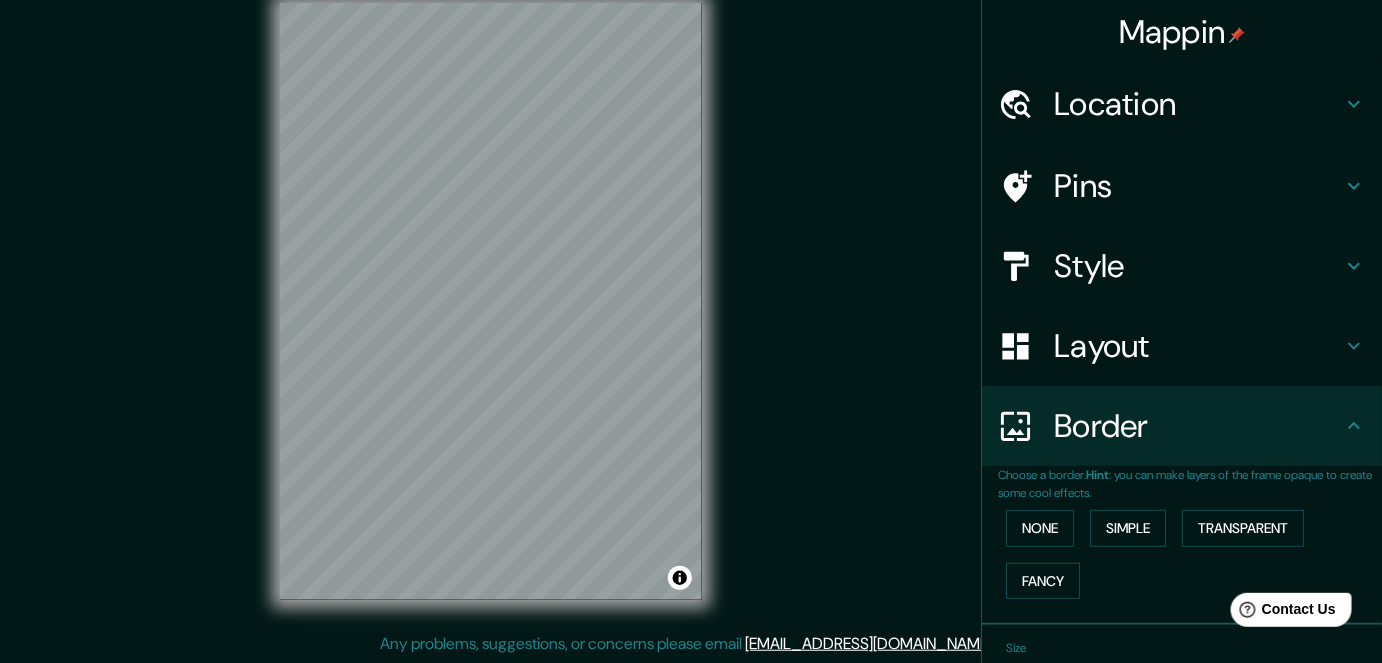 click on "Location" at bounding box center (1198, 104) 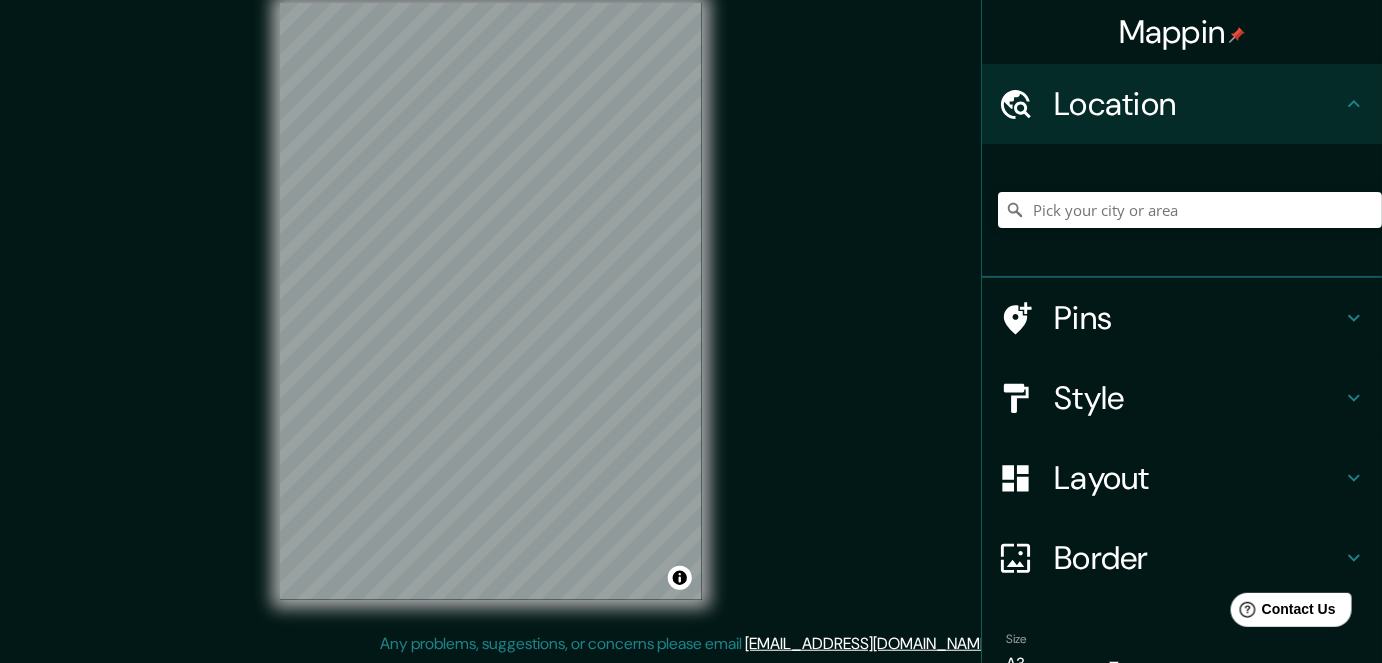 click on "Pins" at bounding box center (1198, 318) 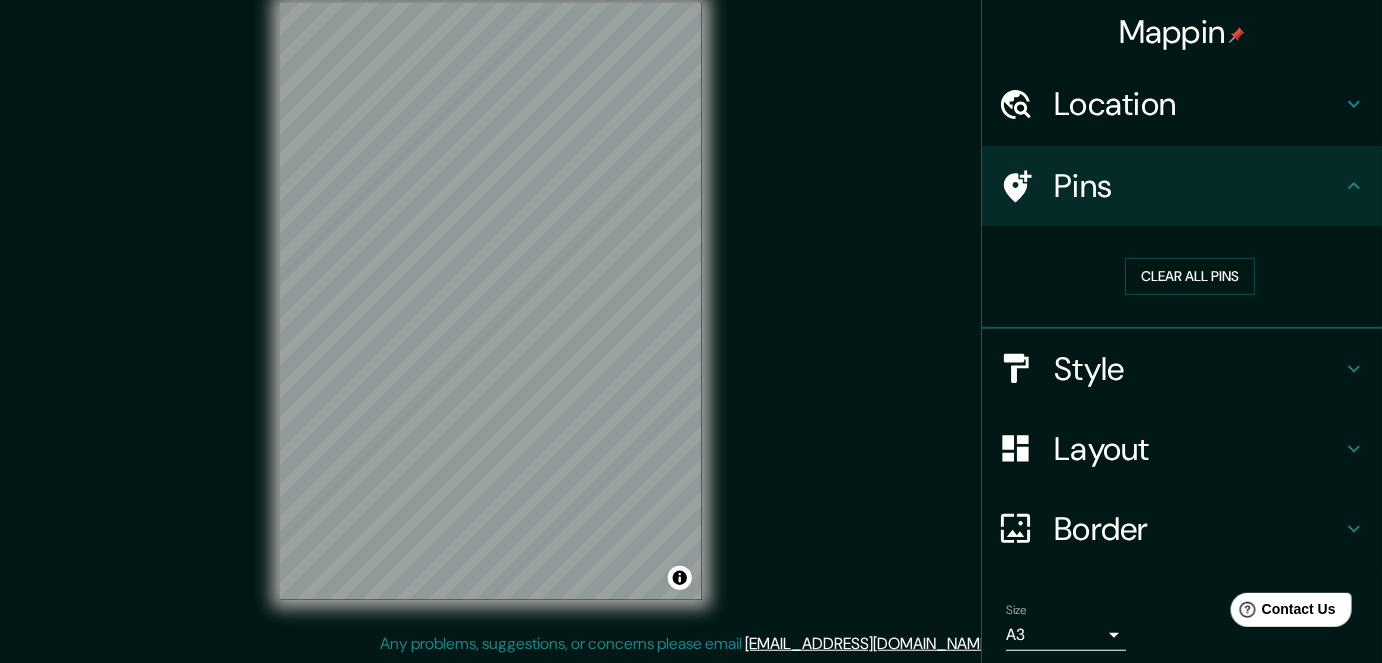 click on "Style" at bounding box center (1198, 369) 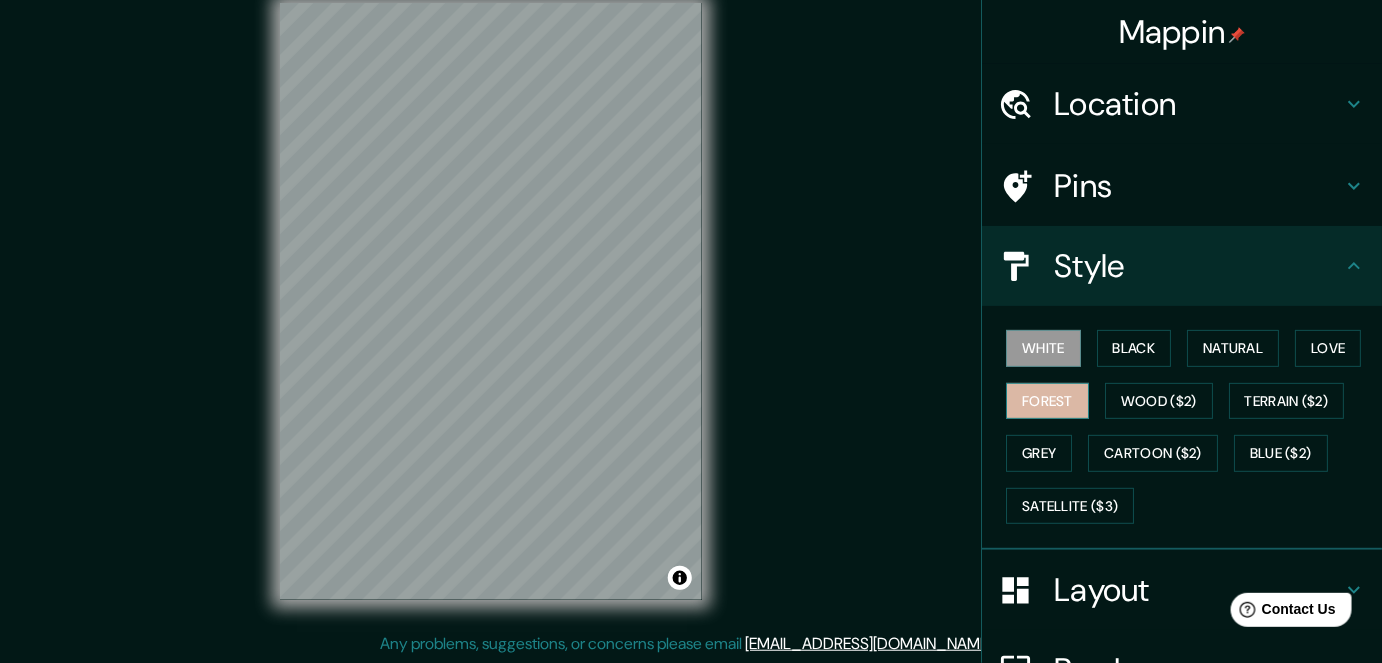 click on "Forest" at bounding box center (1047, 401) 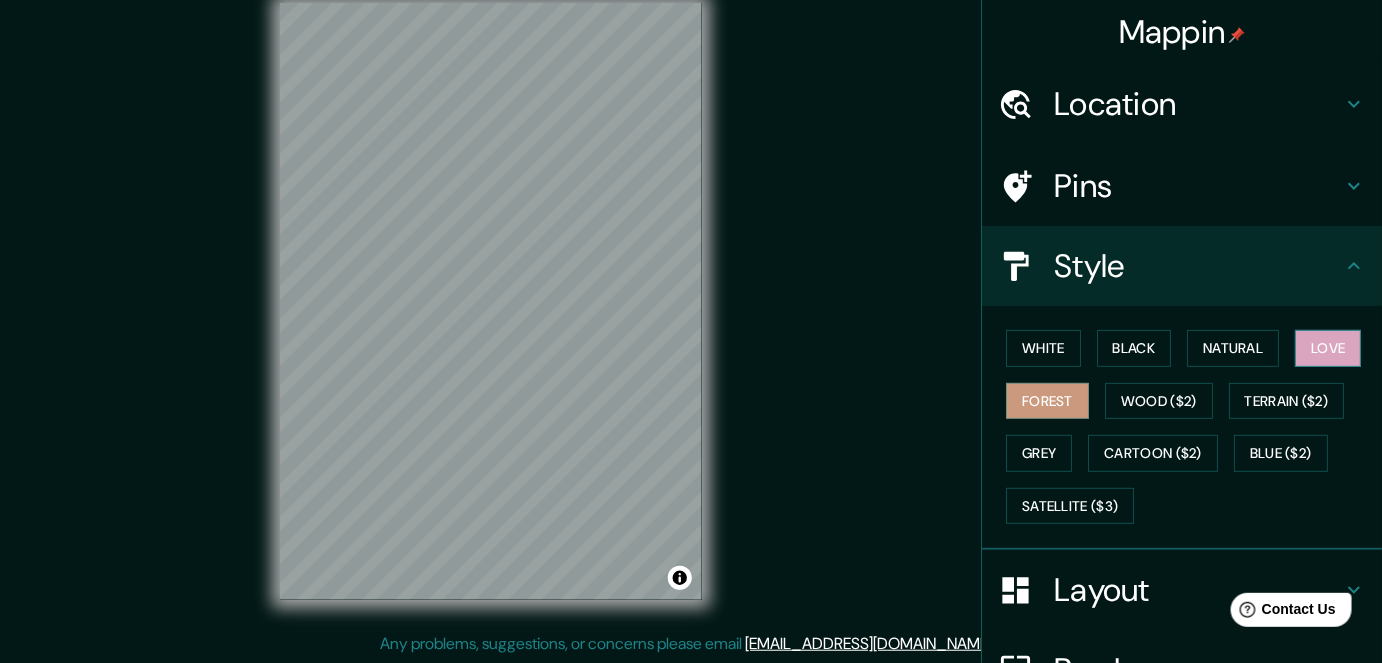 click on "Love" at bounding box center [1328, 348] 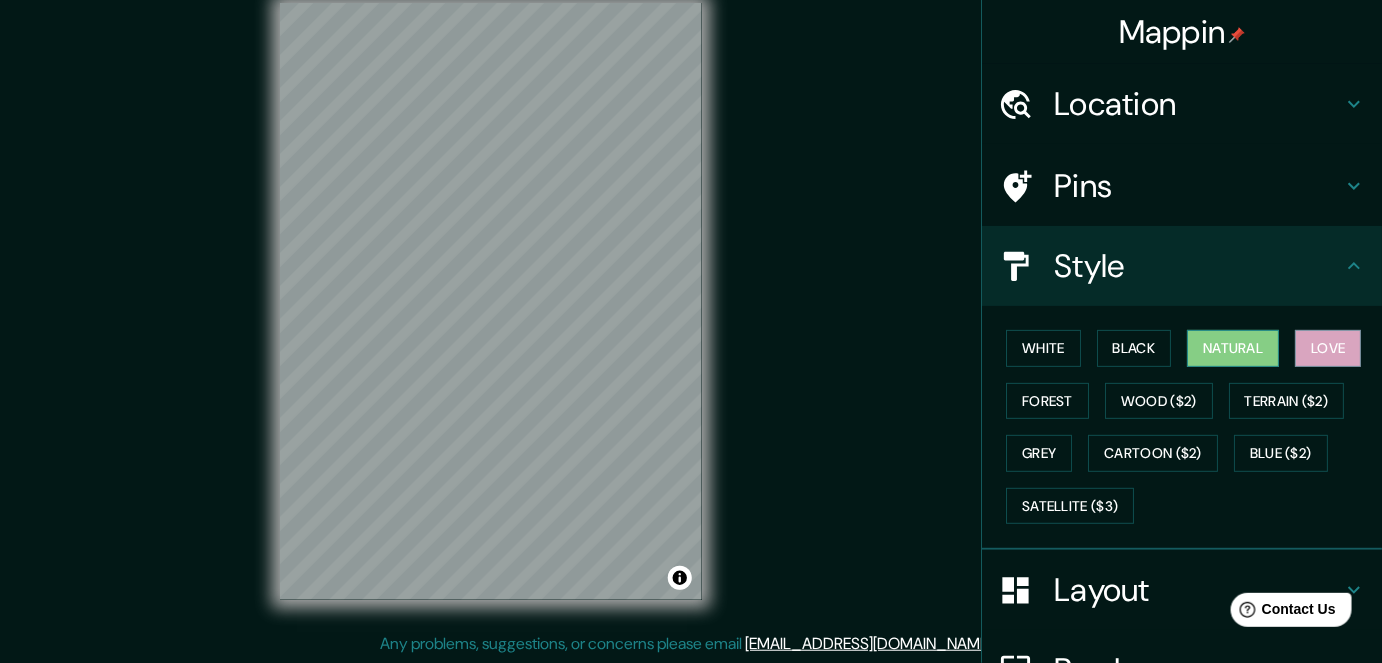 click on "Natural" at bounding box center (1233, 348) 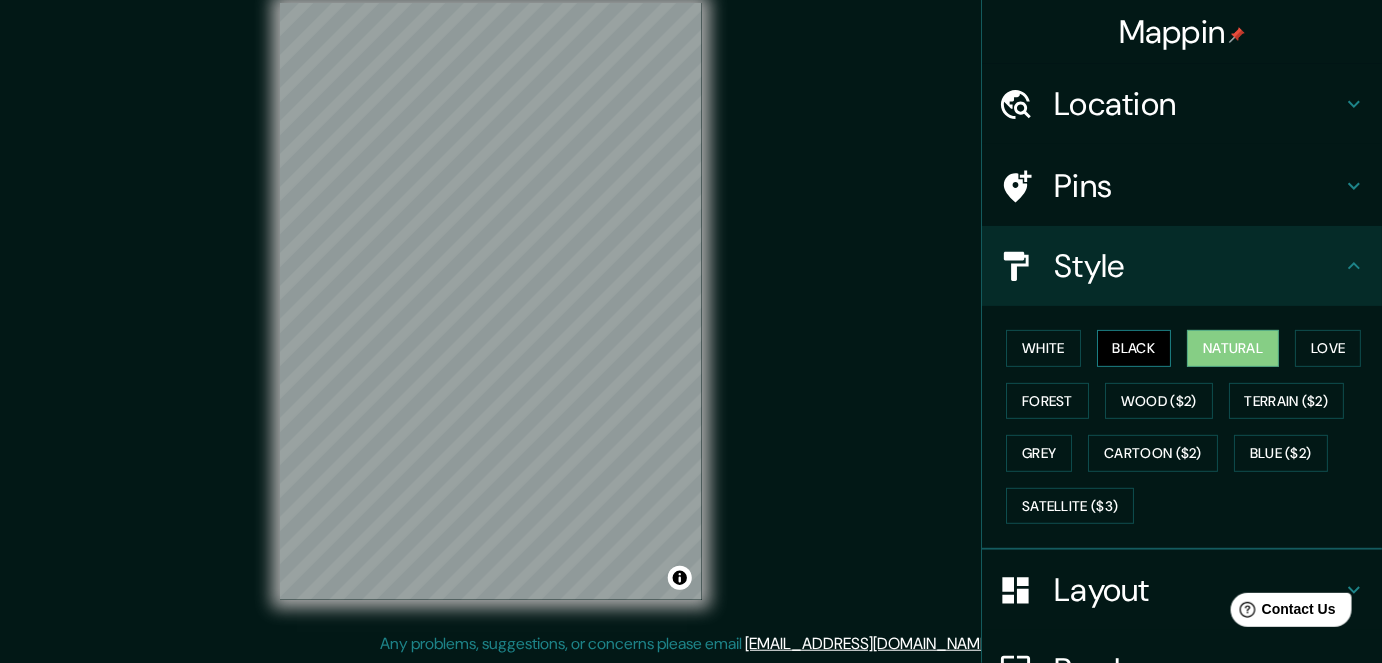 click on "Black" at bounding box center [1134, 348] 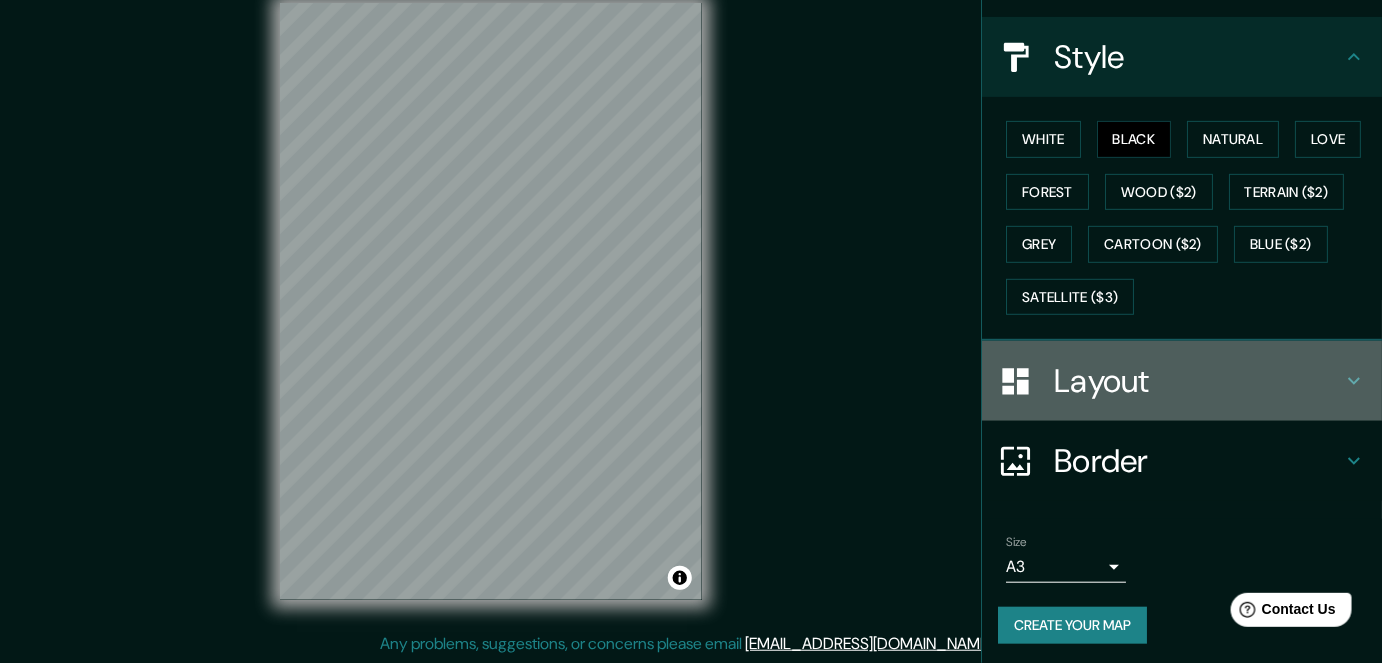 click on "Layout" at bounding box center [1198, 381] 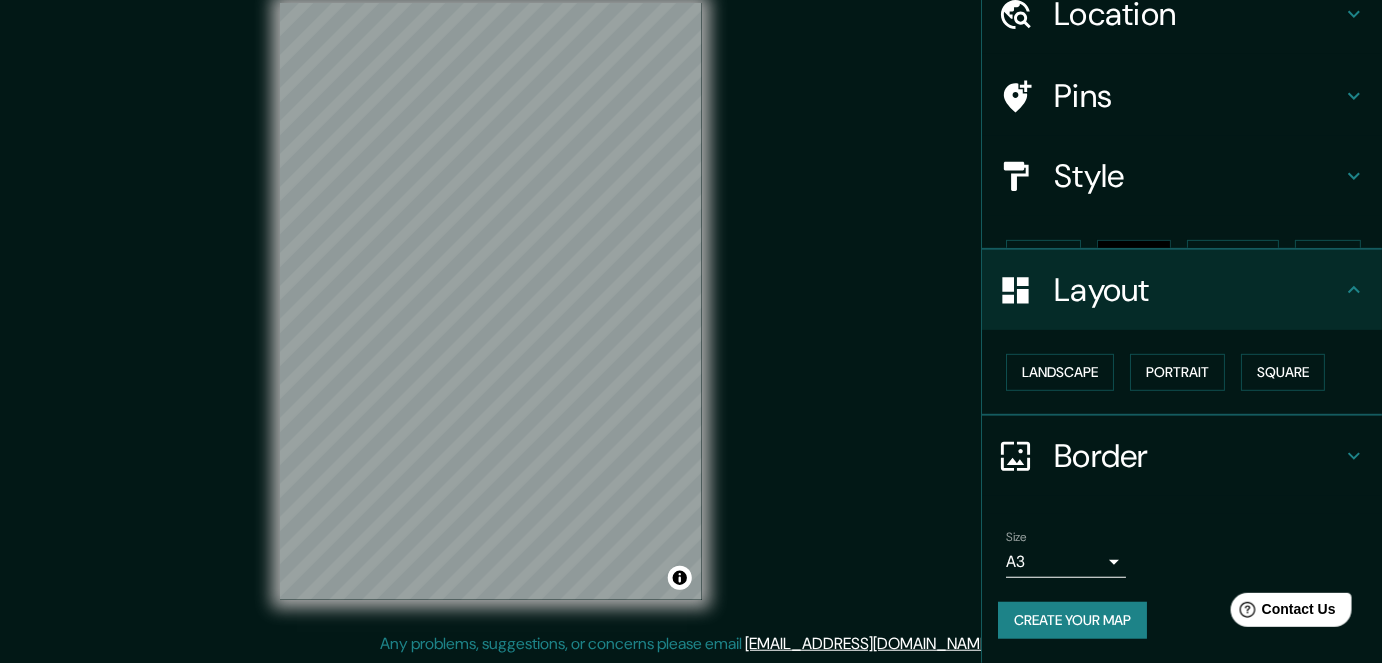 scroll, scrollTop: 53, scrollLeft: 0, axis: vertical 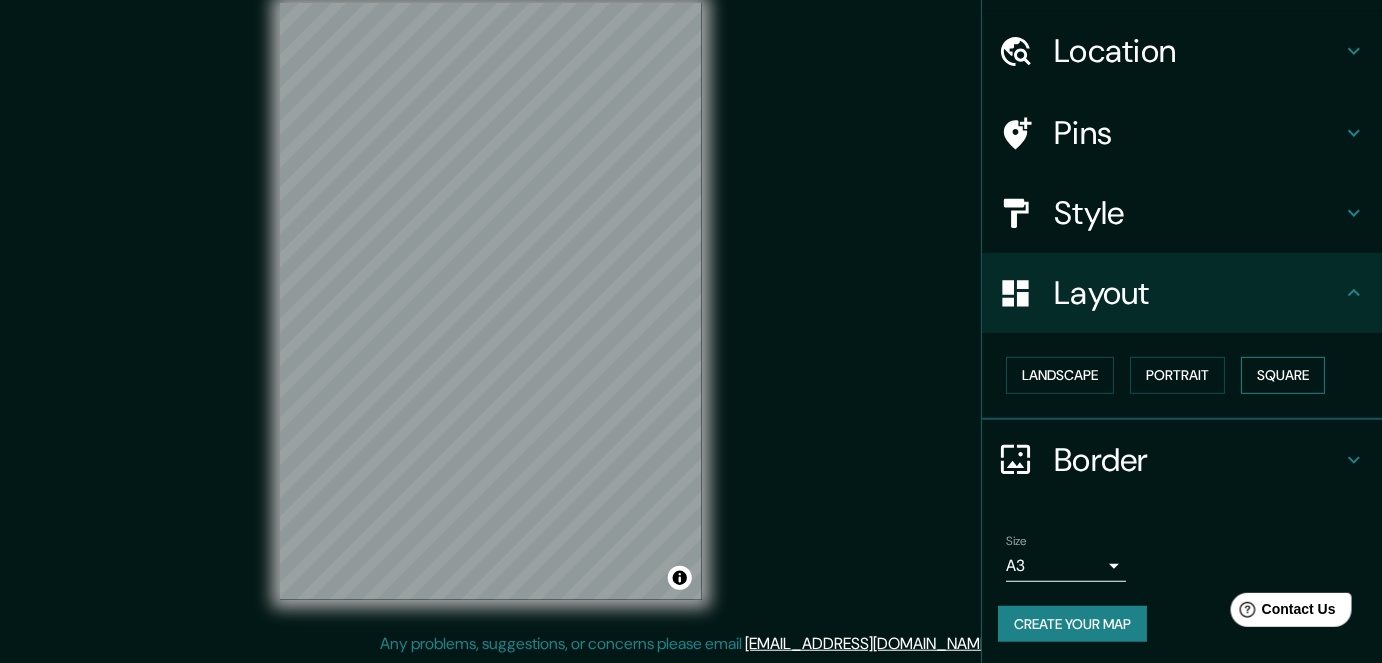 click on "Square" at bounding box center (1283, 375) 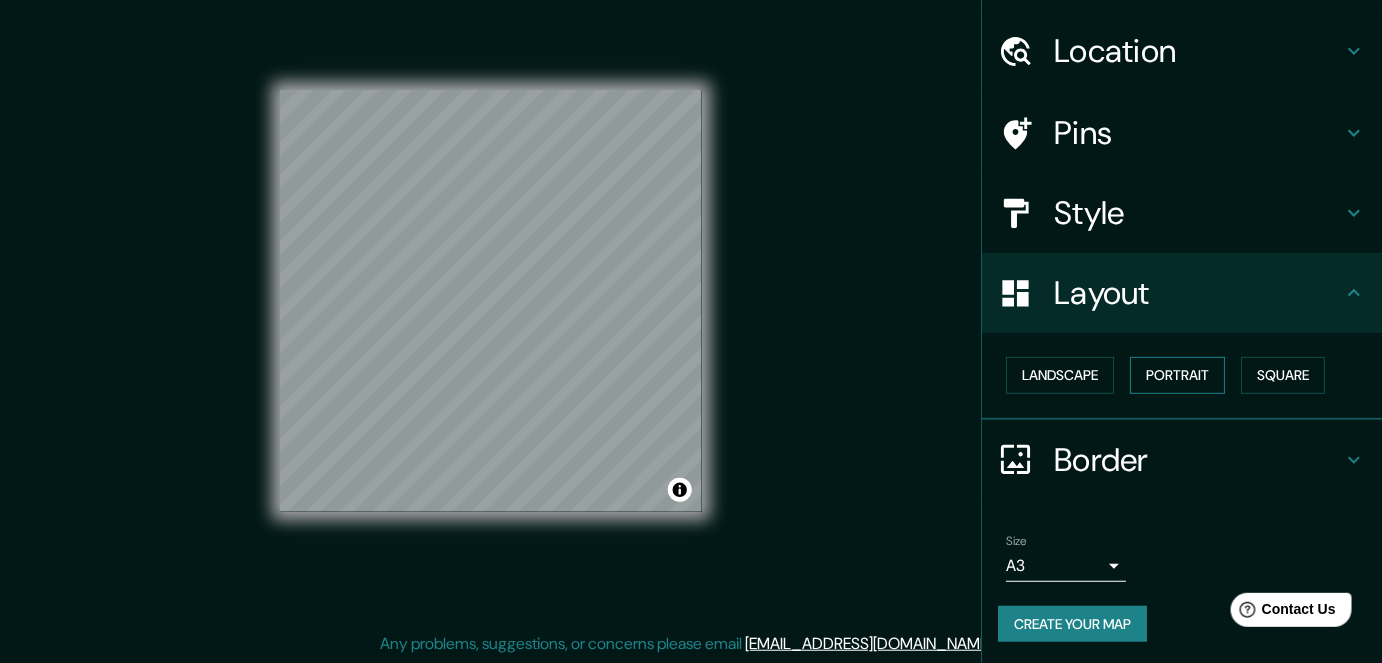 click on "Portrait" at bounding box center (1177, 375) 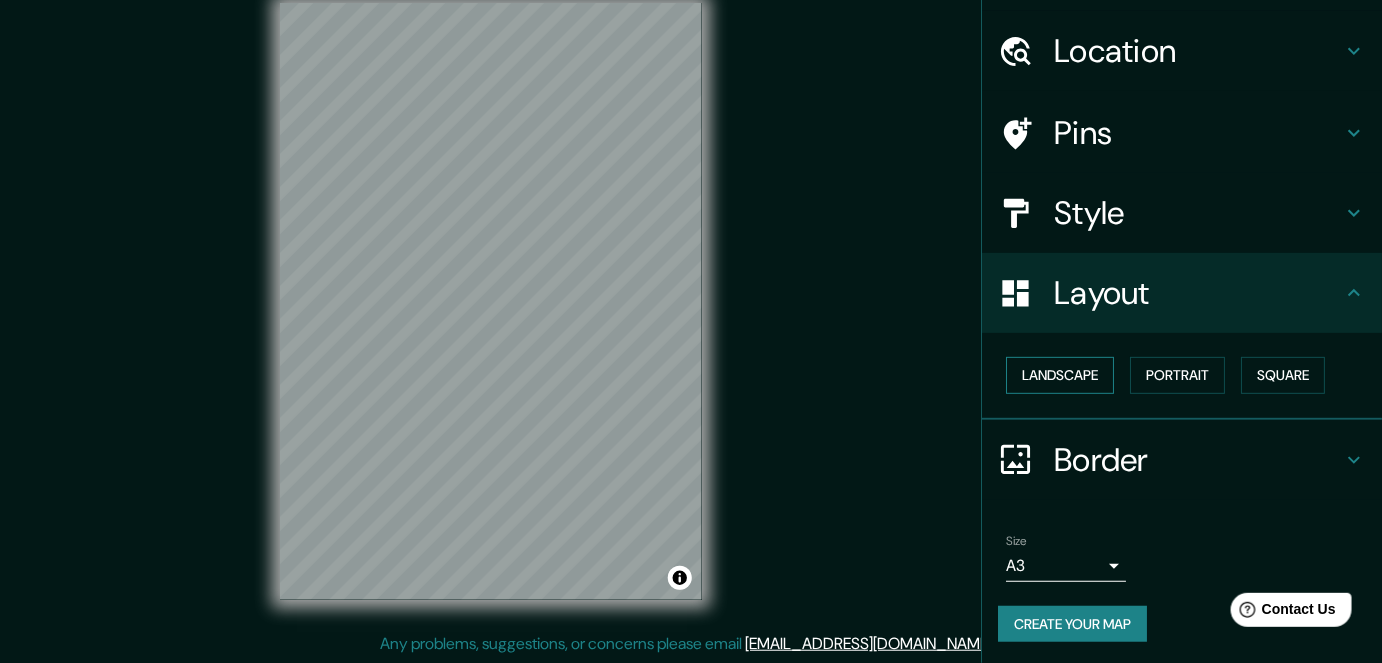 click on "Landscape" at bounding box center [1060, 375] 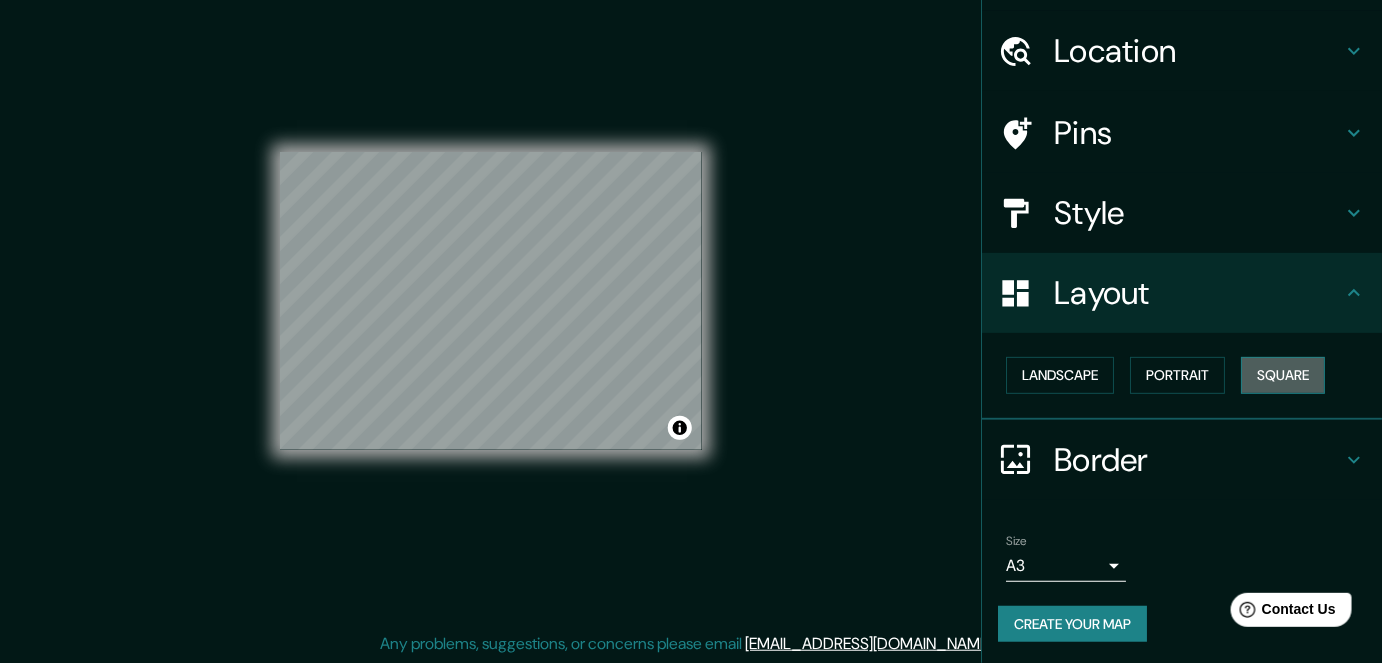 click on "Square" at bounding box center [1283, 375] 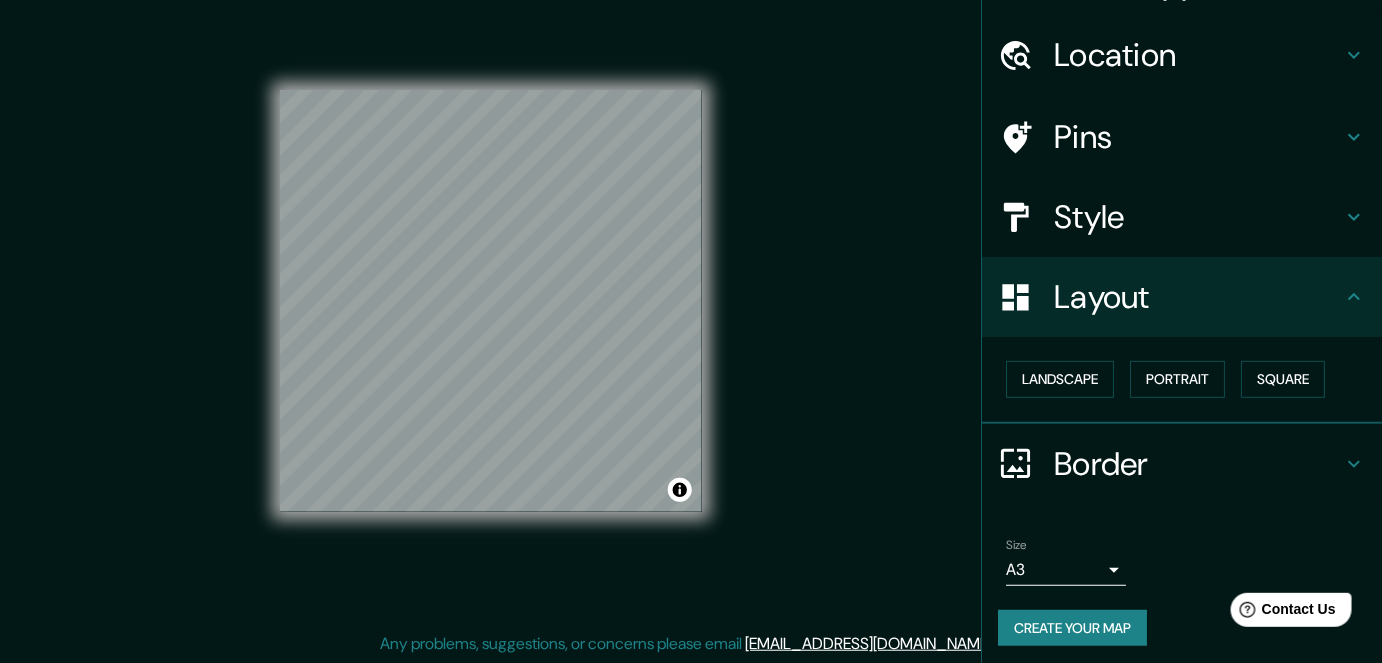 scroll, scrollTop: 53, scrollLeft: 0, axis: vertical 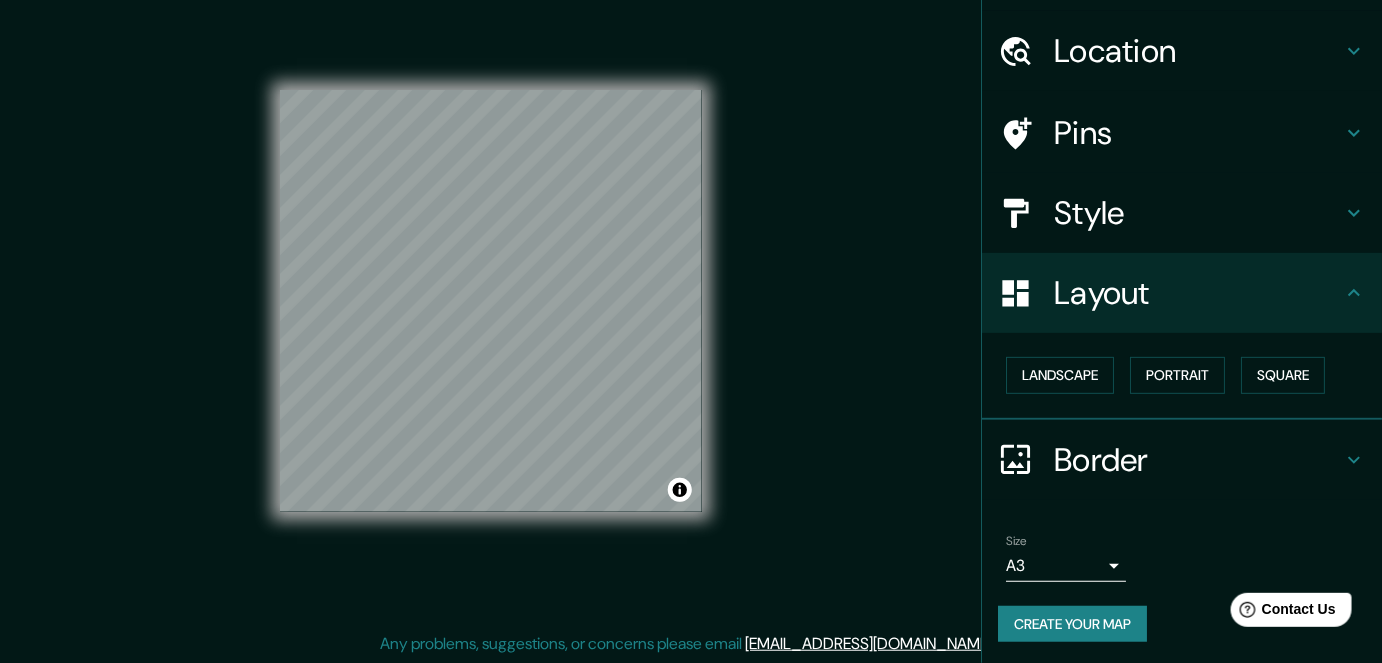 click on "Create your map" at bounding box center (1072, 624) 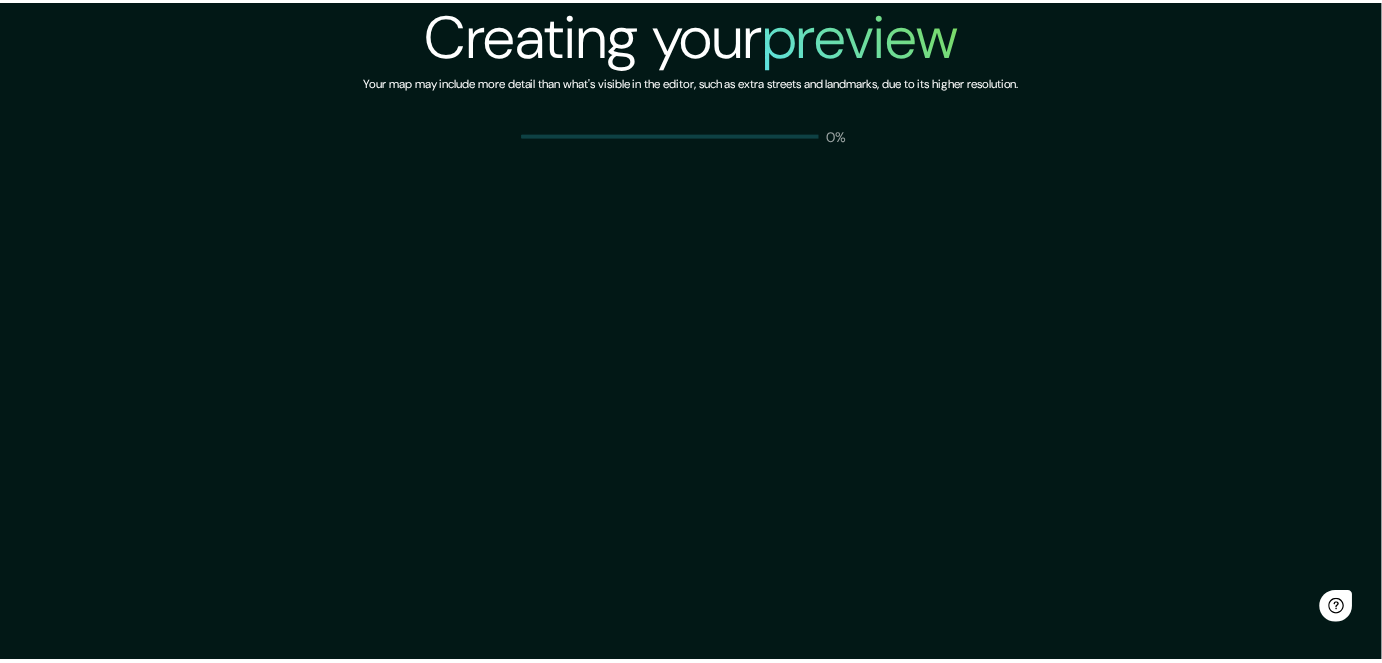 scroll, scrollTop: 0, scrollLeft: 0, axis: both 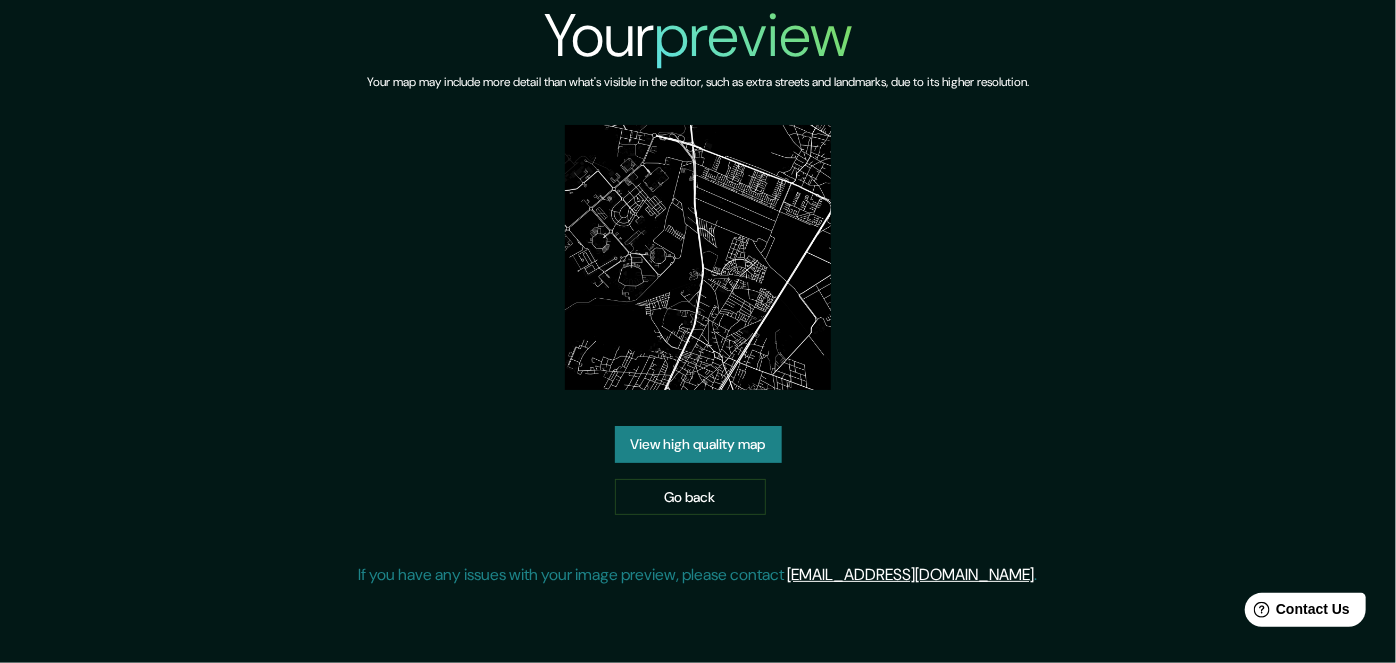click at bounding box center [697, 257] 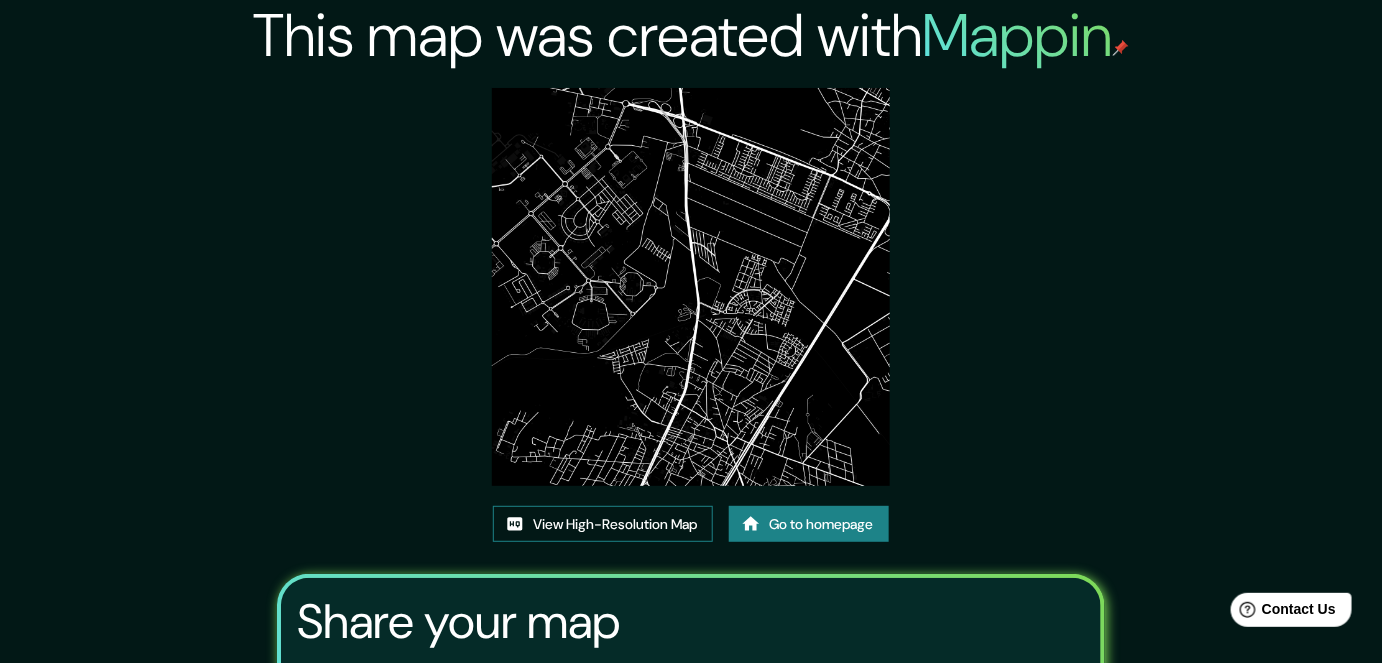 click on "View High-Resolution Map" at bounding box center [603, 524] 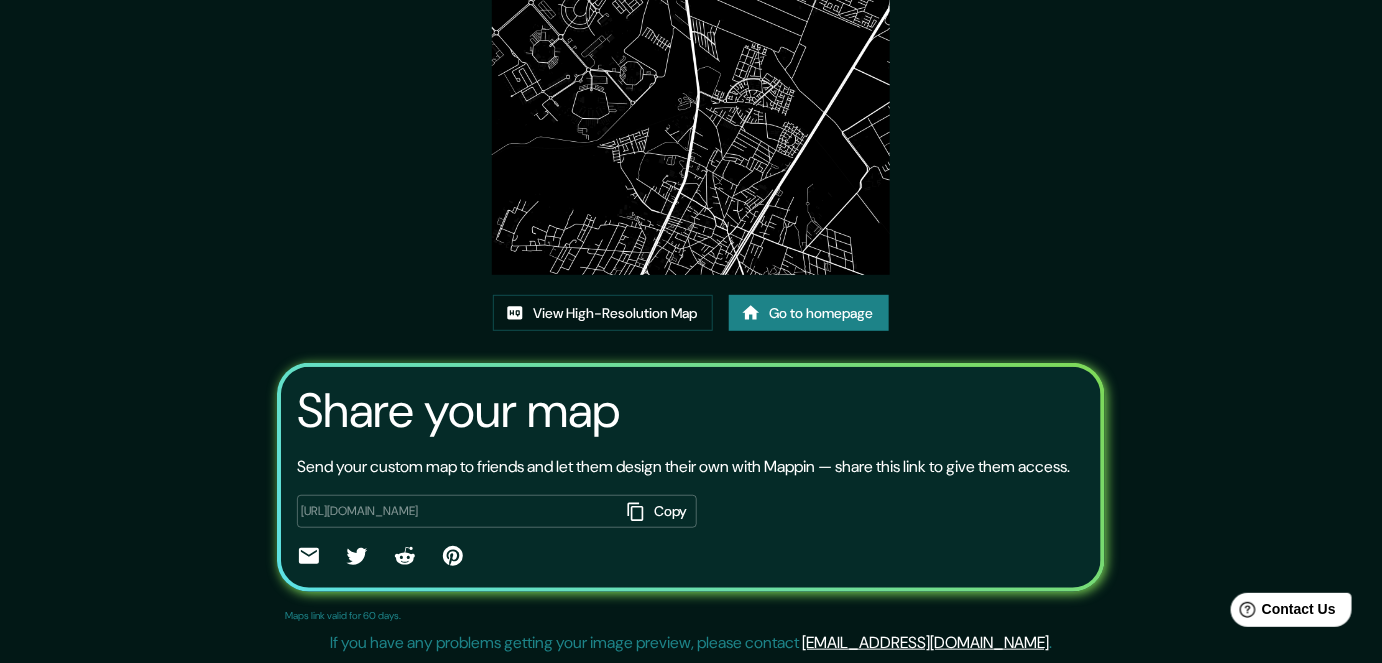 scroll, scrollTop: 234, scrollLeft: 0, axis: vertical 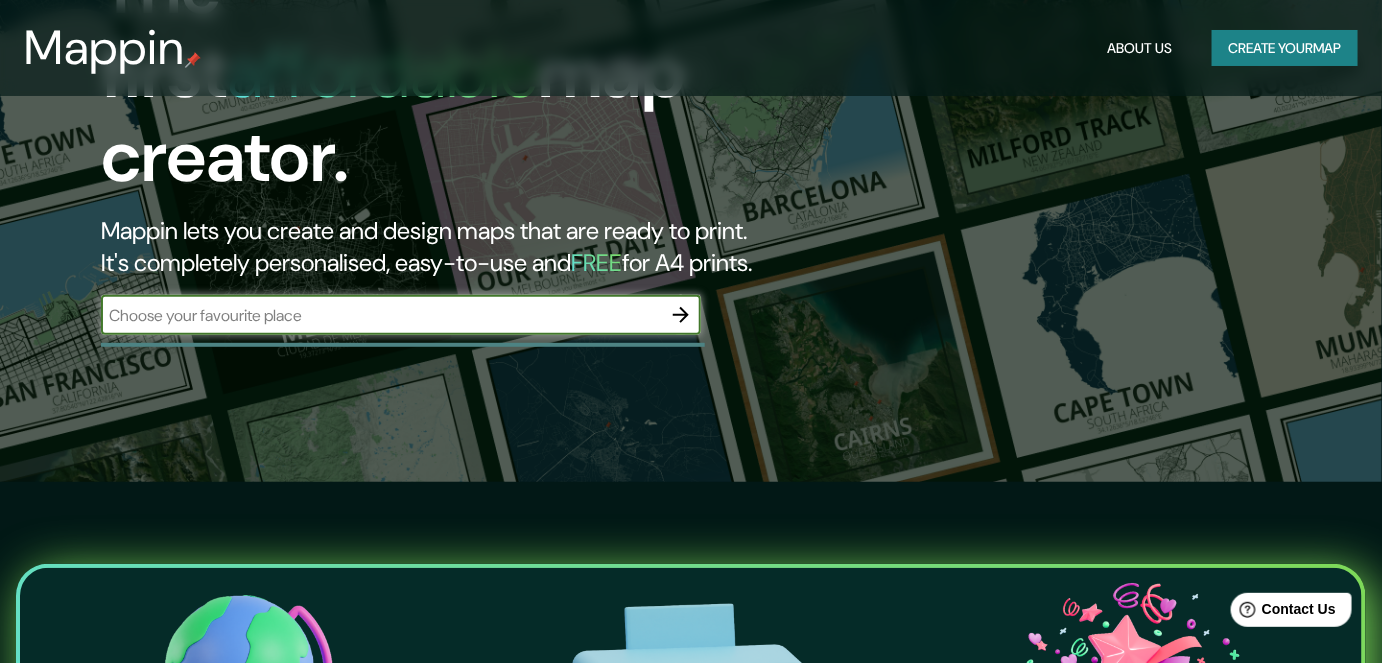 click at bounding box center [381, 315] 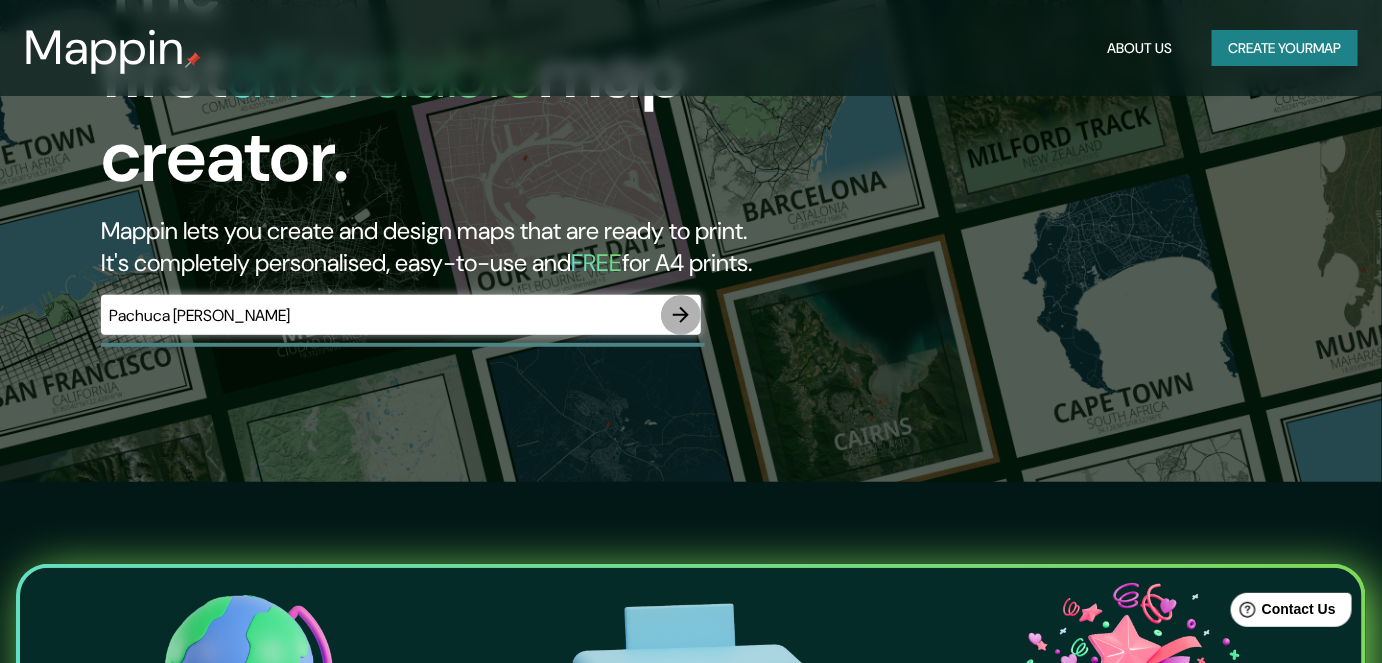 click 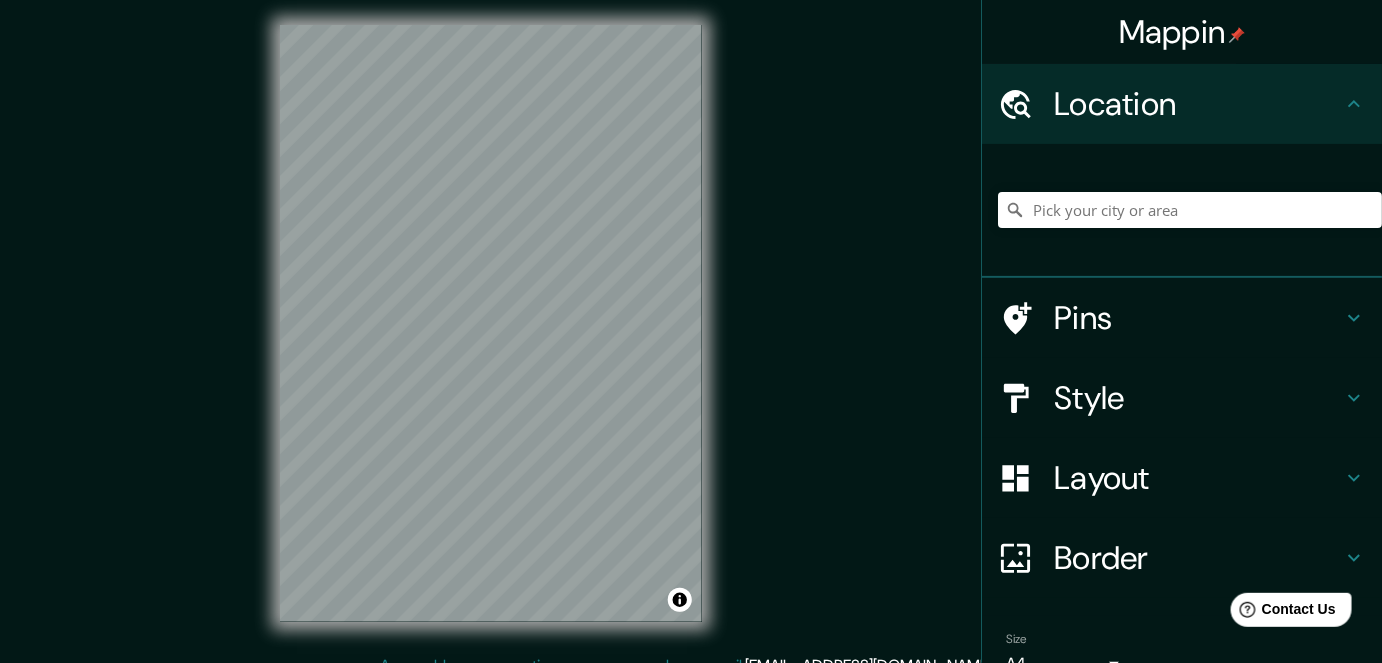 scroll, scrollTop: 0, scrollLeft: 0, axis: both 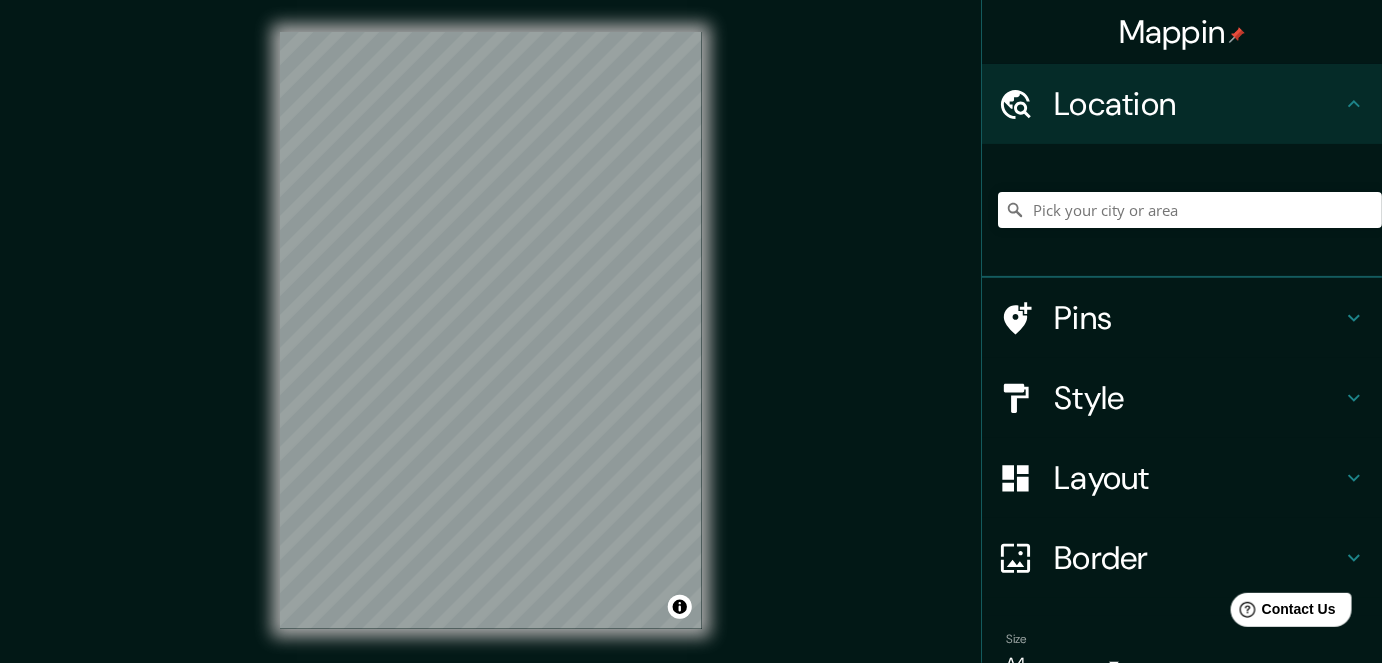 click on "Style" at bounding box center [1198, 398] 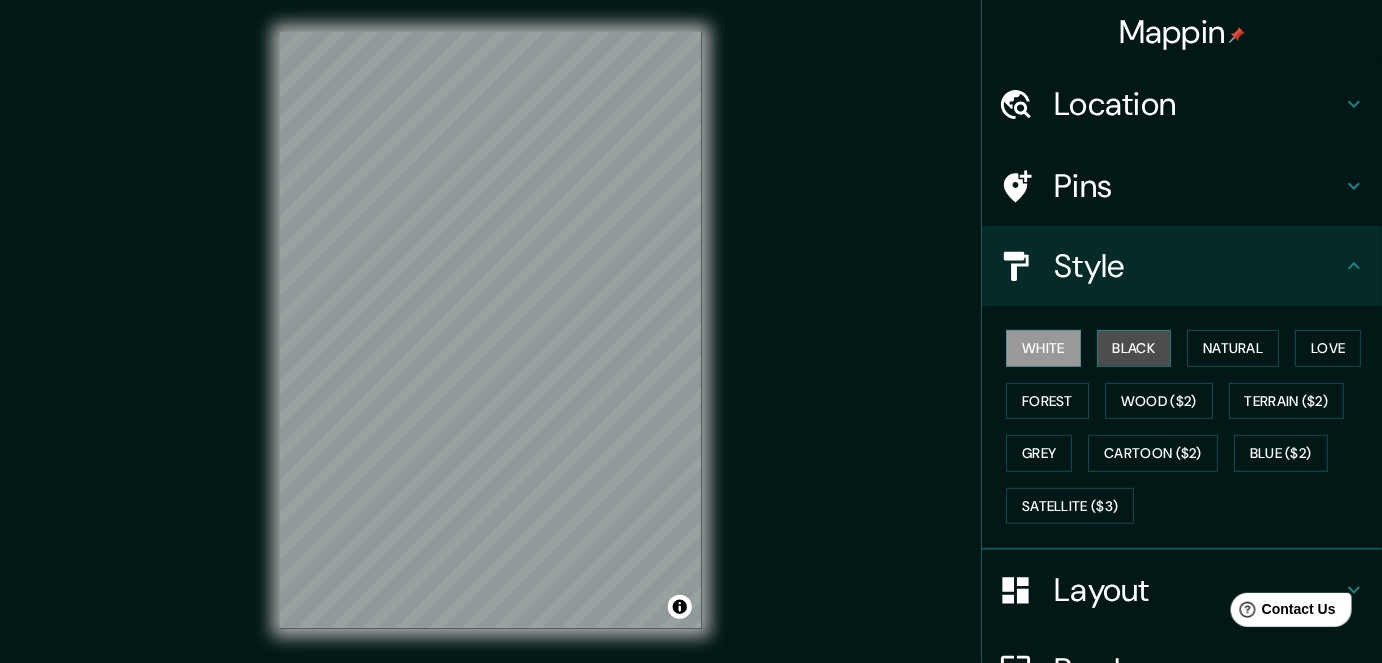 click on "Black" at bounding box center (1134, 348) 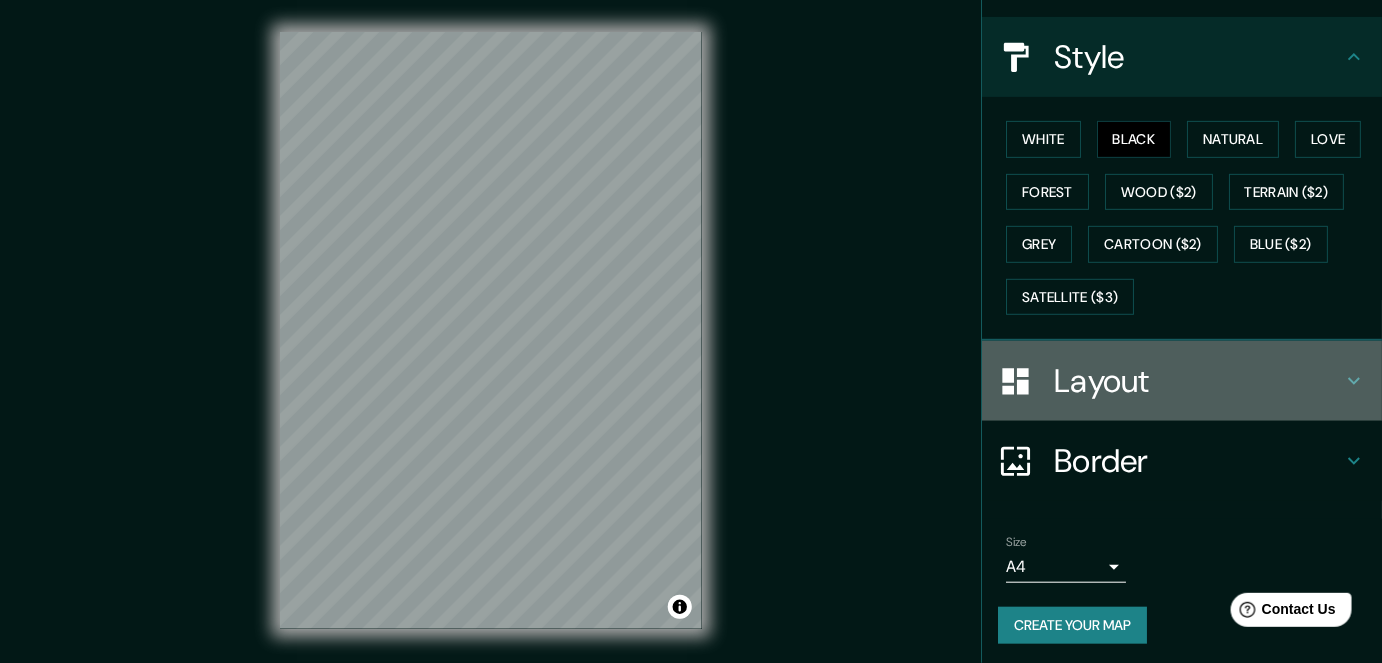 click on "Layout" at bounding box center [1198, 381] 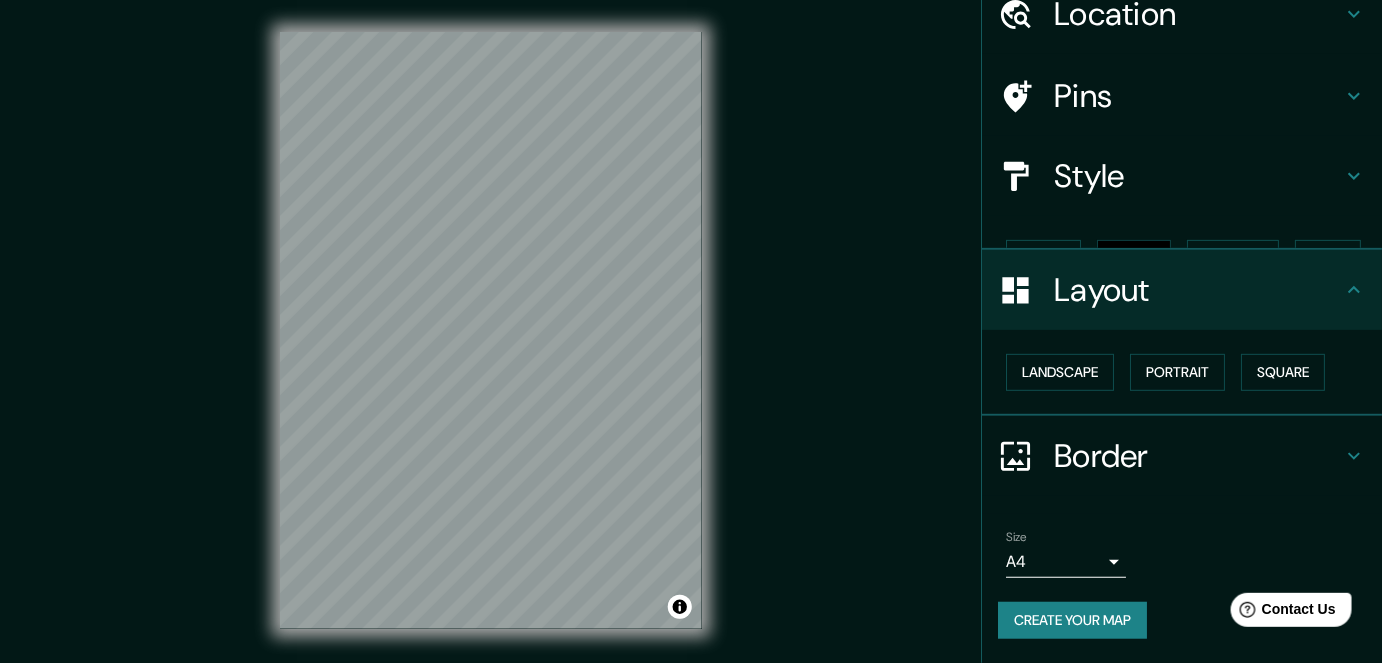 scroll, scrollTop: 53, scrollLeft: 0, axis: vertical 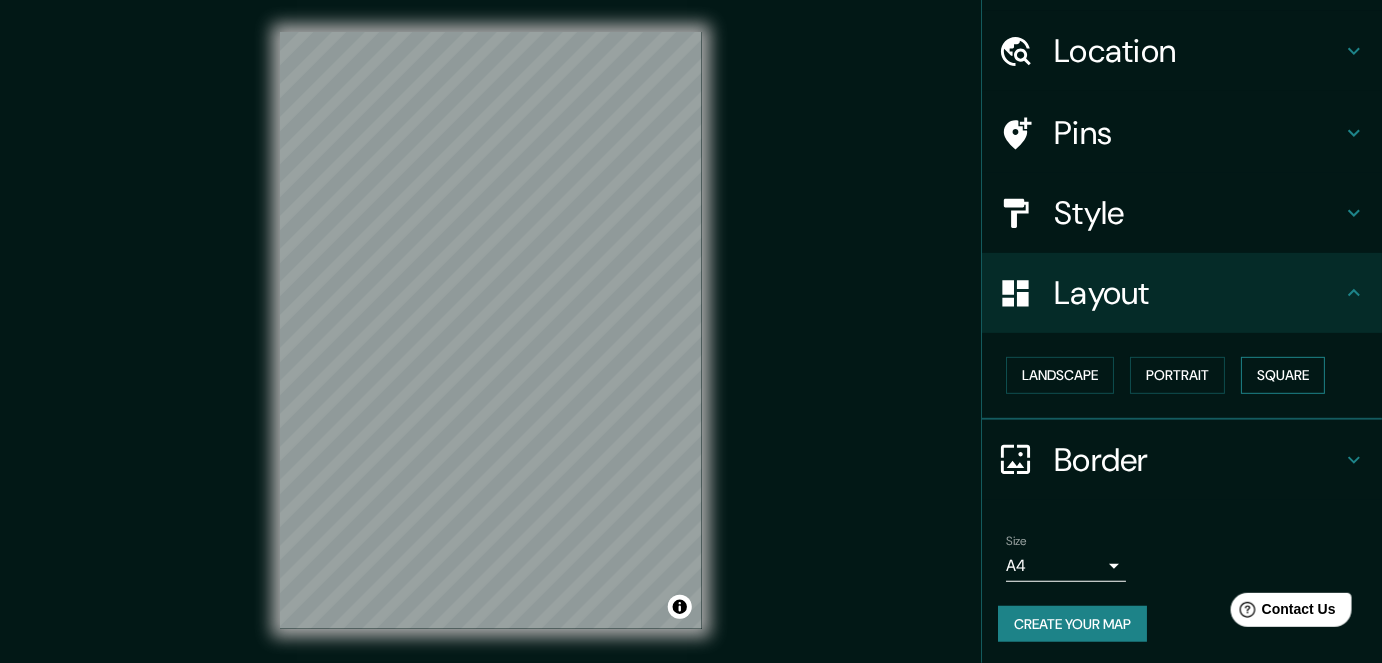 click on "Square" at bounding box center [1283, 375] 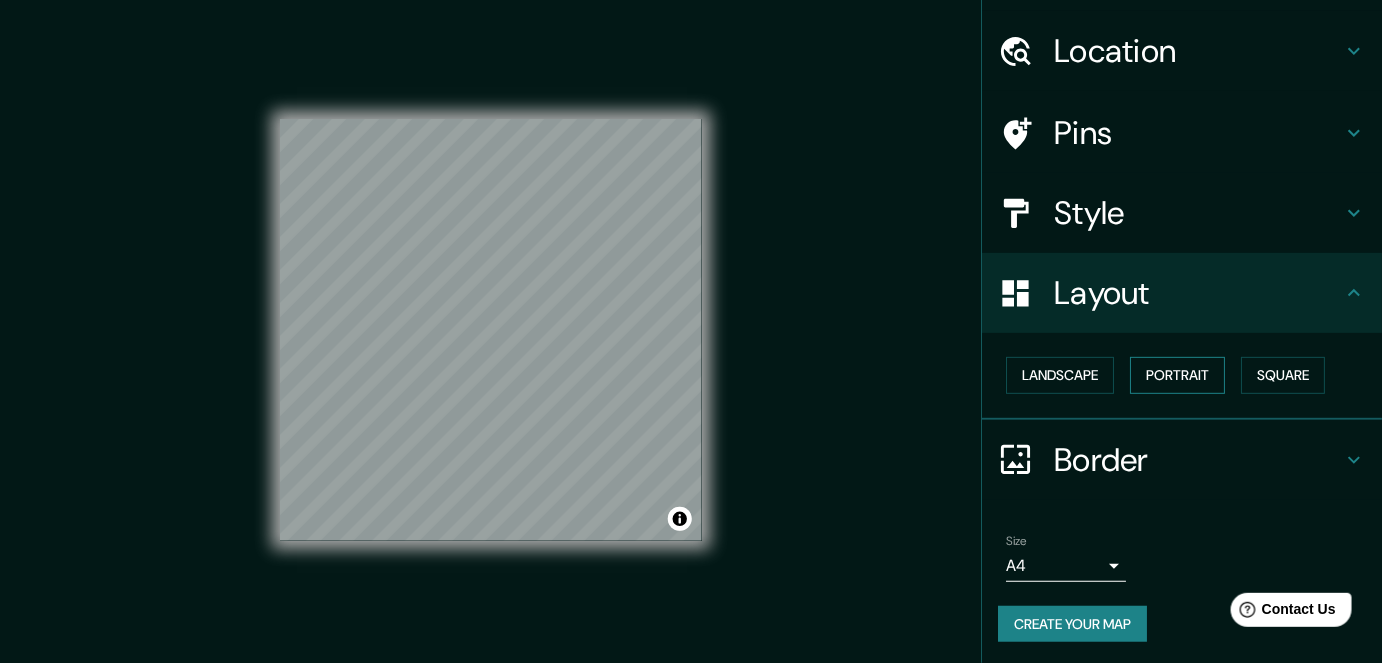 click on "Portrait" at bounding box center (1177, 375) 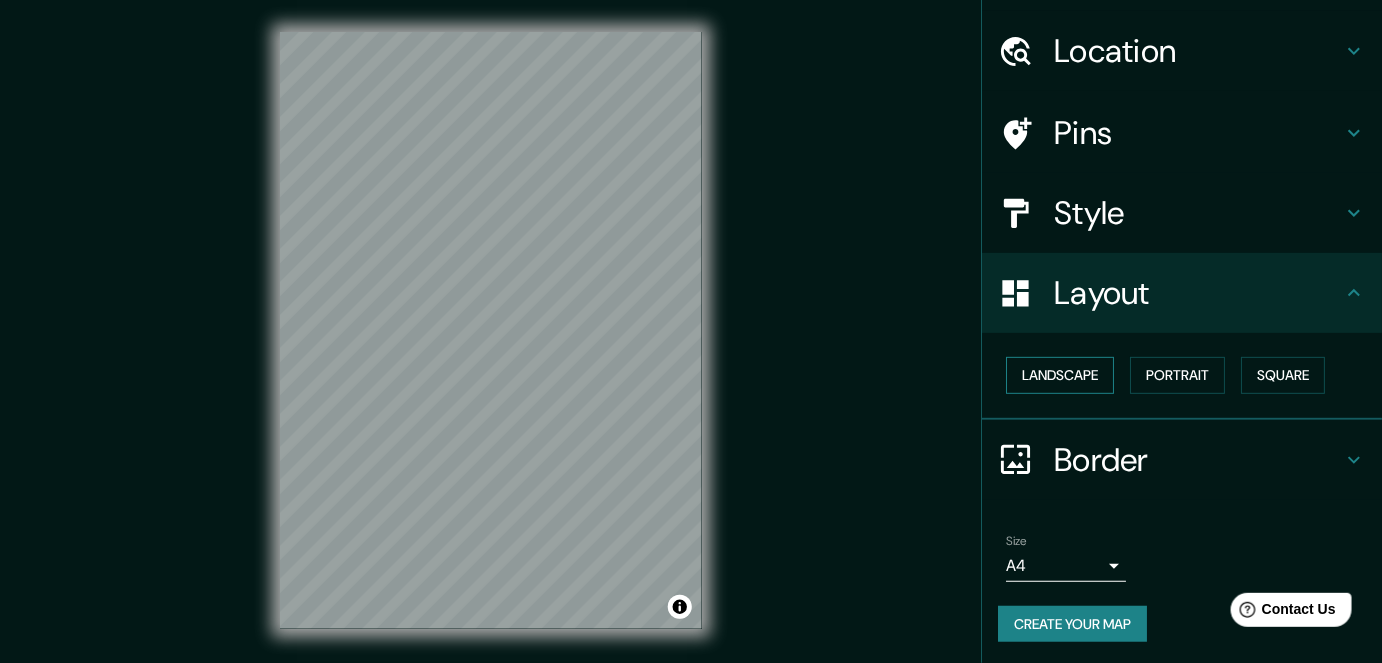 click on "Landscape" at bounding box center (1060, 375) 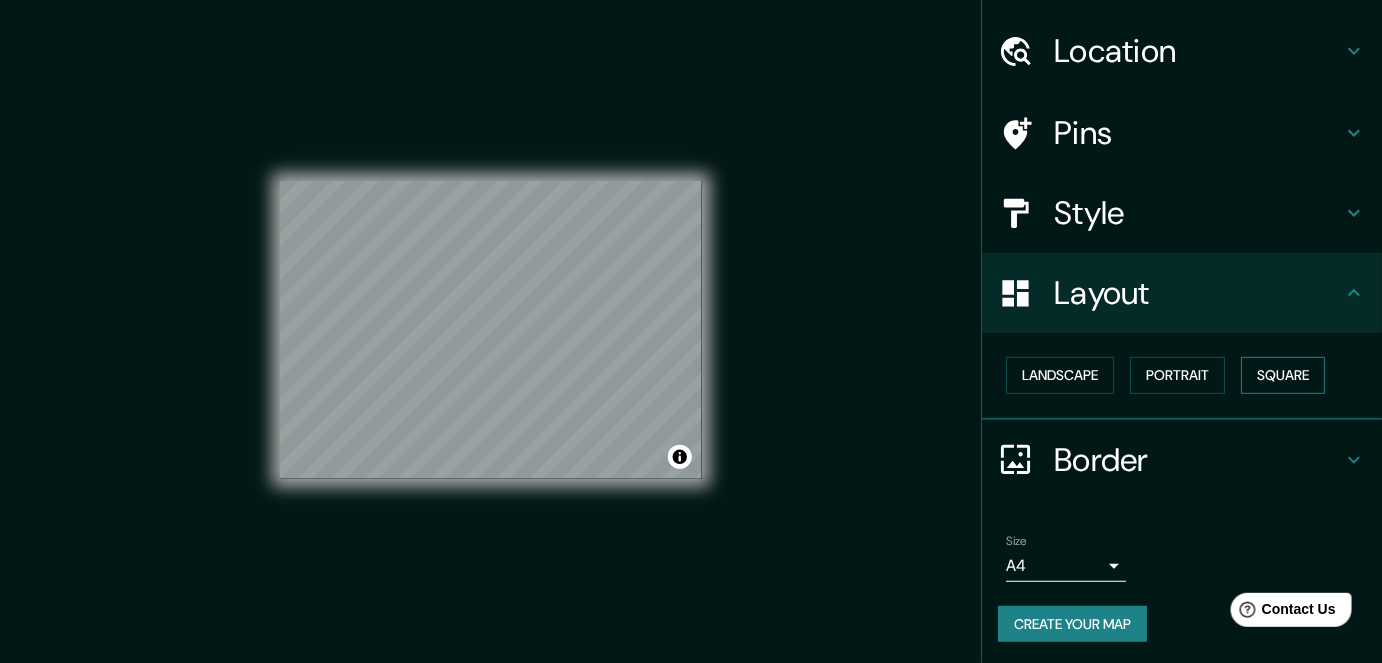 click on "Square" at bounding box center [1283, 375] 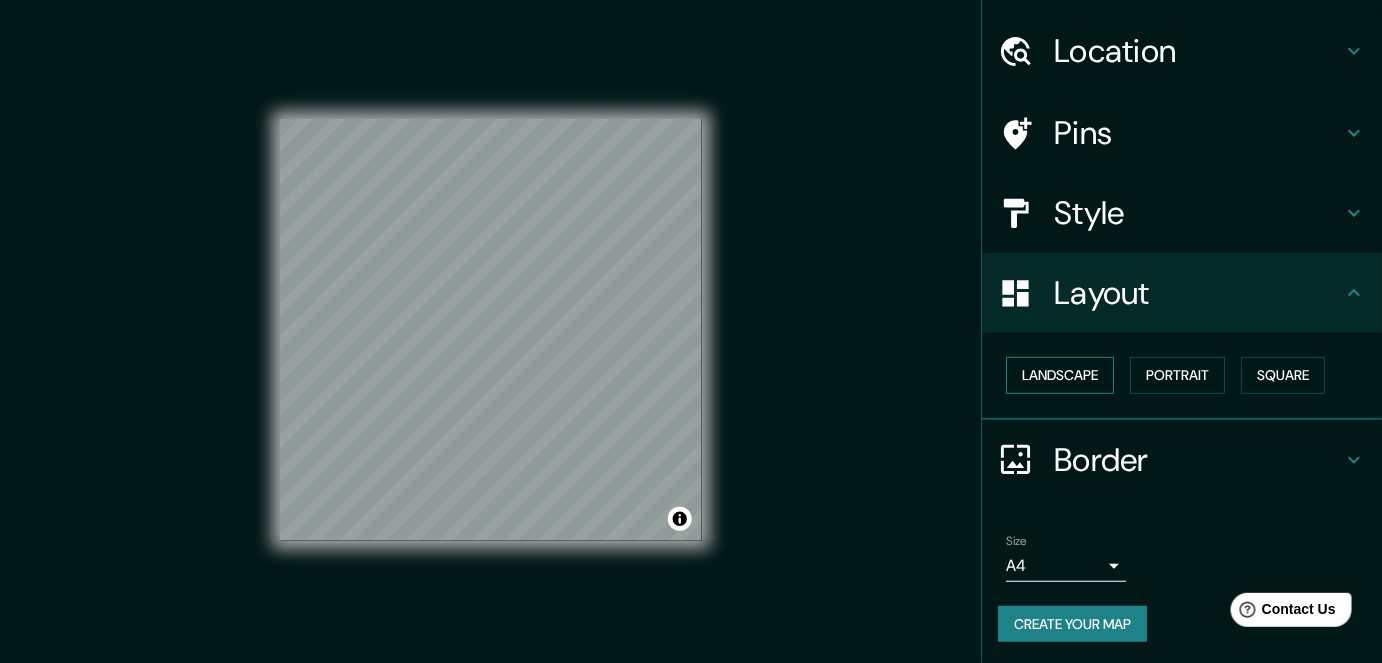 click on "Landscape" at bounding box center [1060, 375] 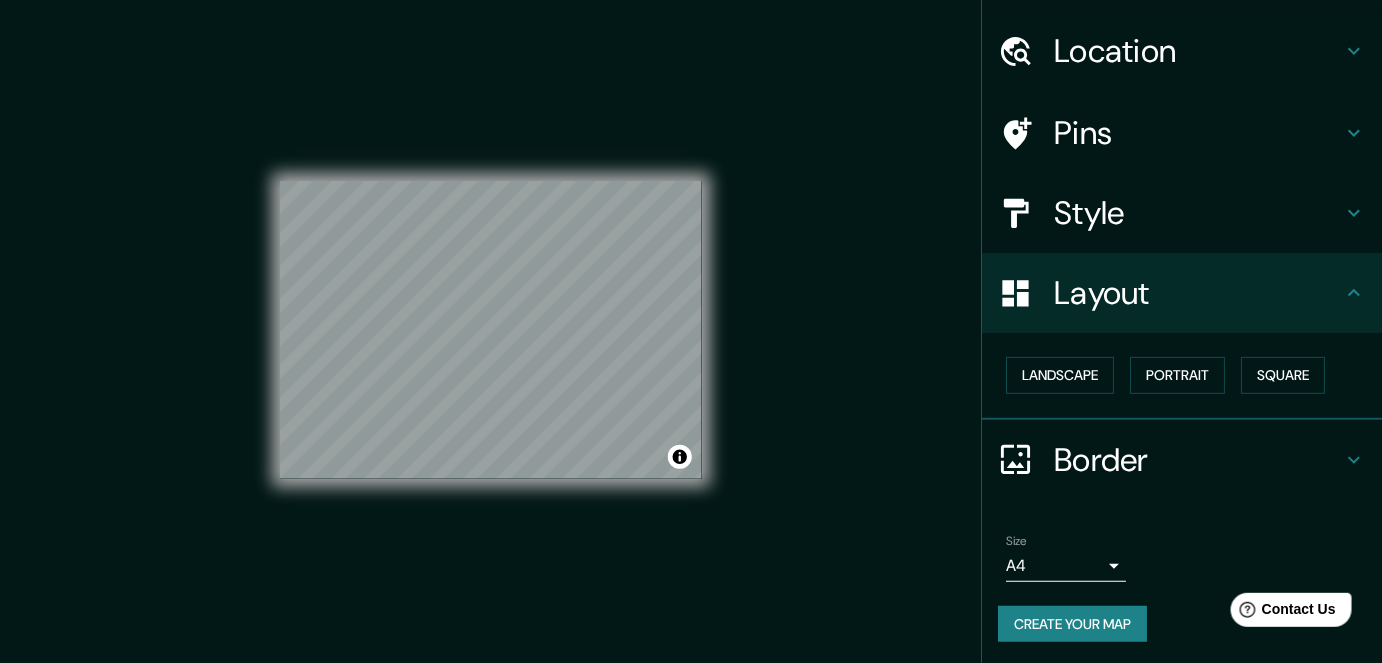 click on "Create your map" at bounding box center (1072, 624) 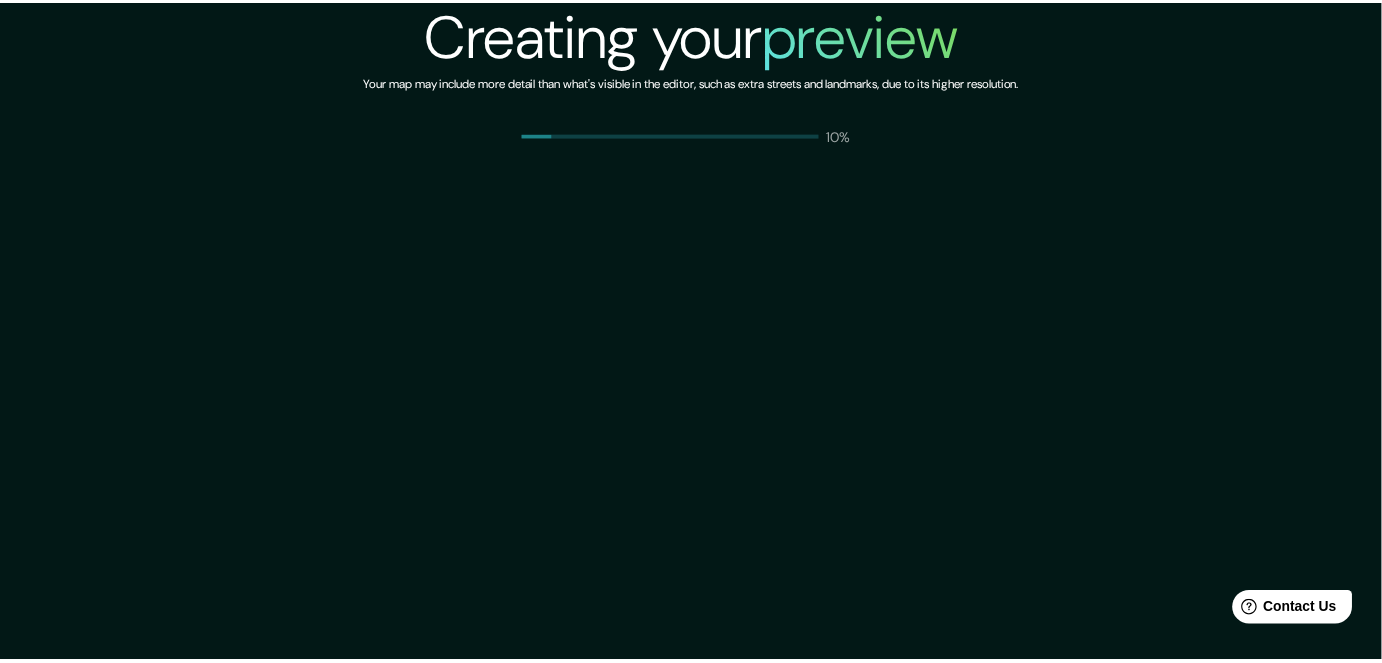 scroll, scrollTop: 0, scrollLeft: 0, axis: both 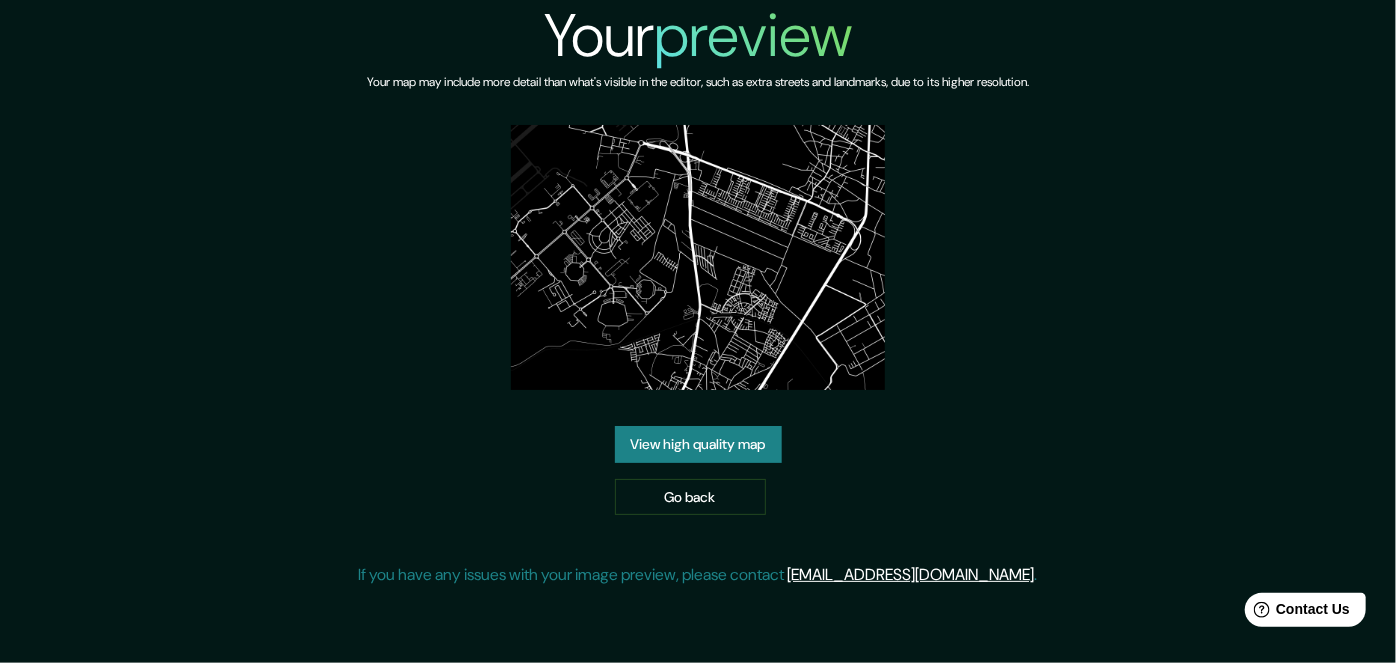 click on "View high quality map" at bounding box center (698, 444) 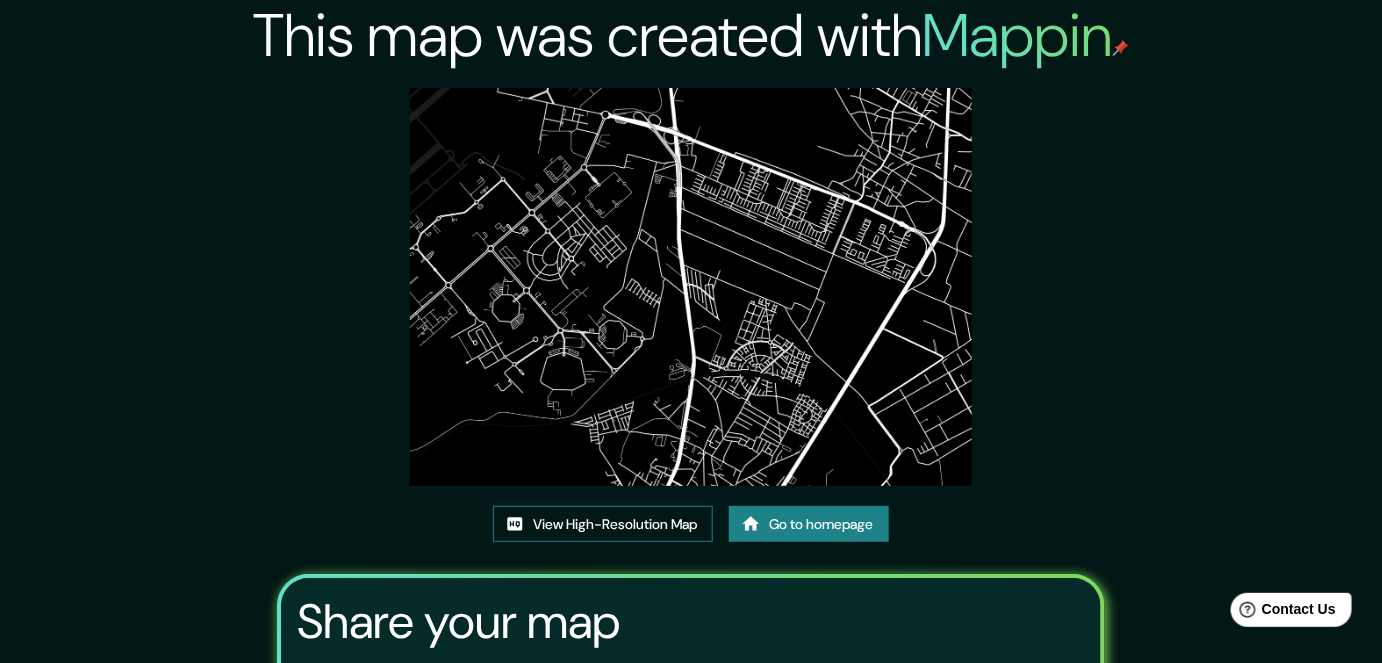 click on "View High-Resolution Map" at bounding box center [603, 524] 